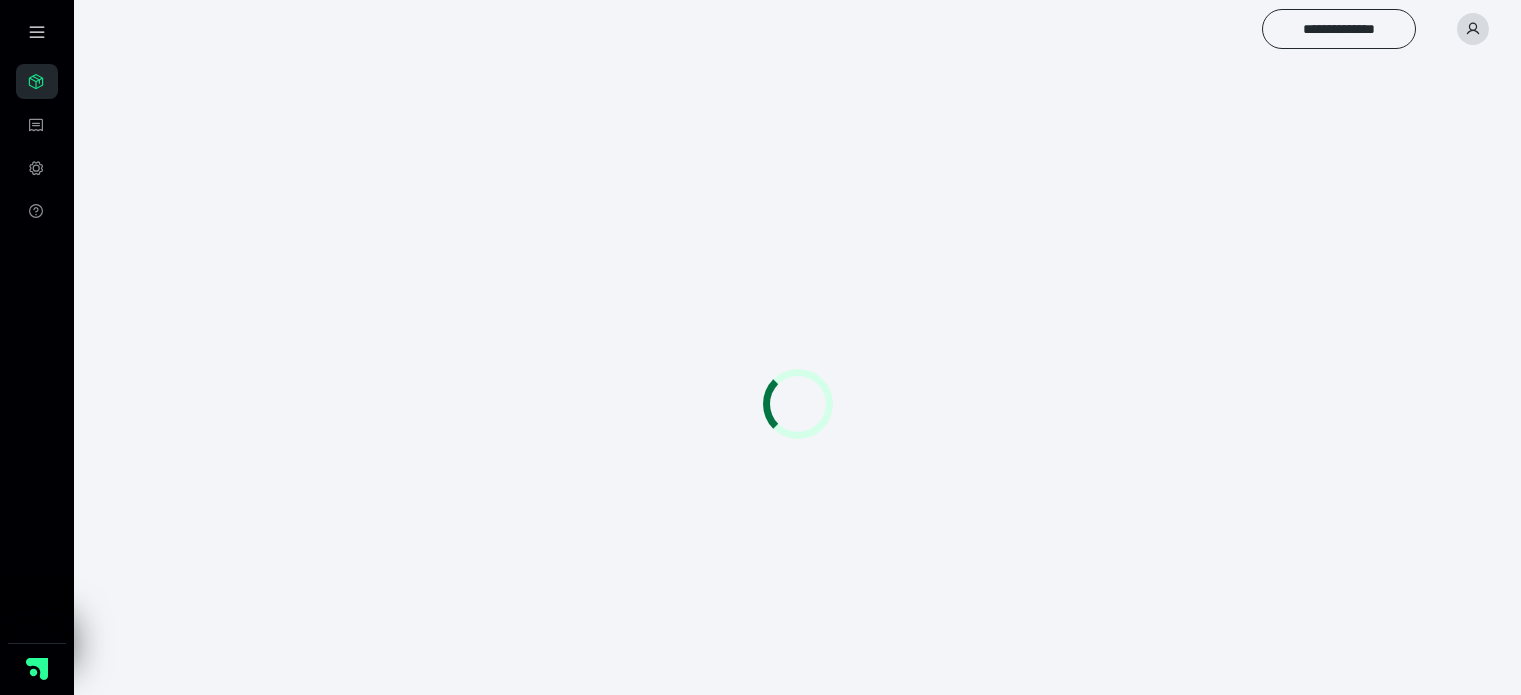 scroll, scrollTop: 0, scrollLeft: 0, axis: both 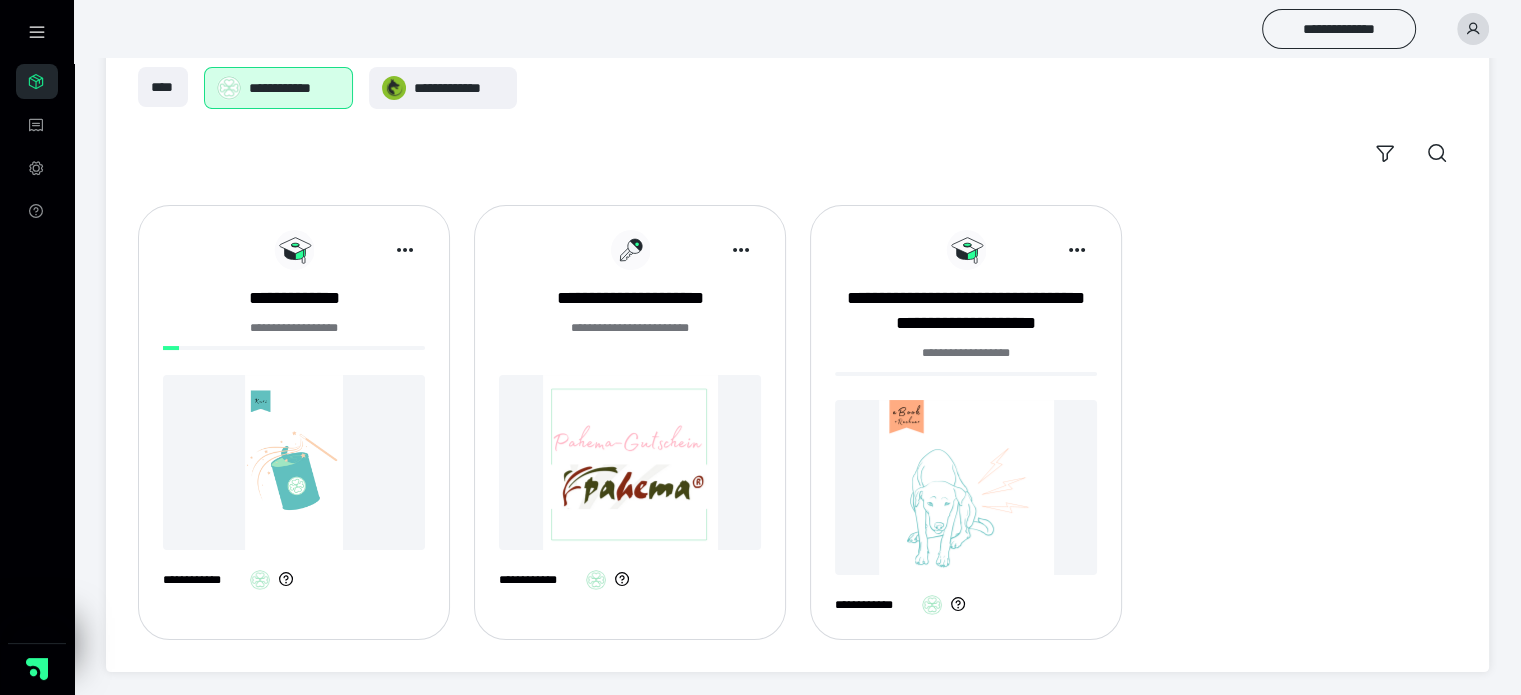 click at bounding box center [294, 462] 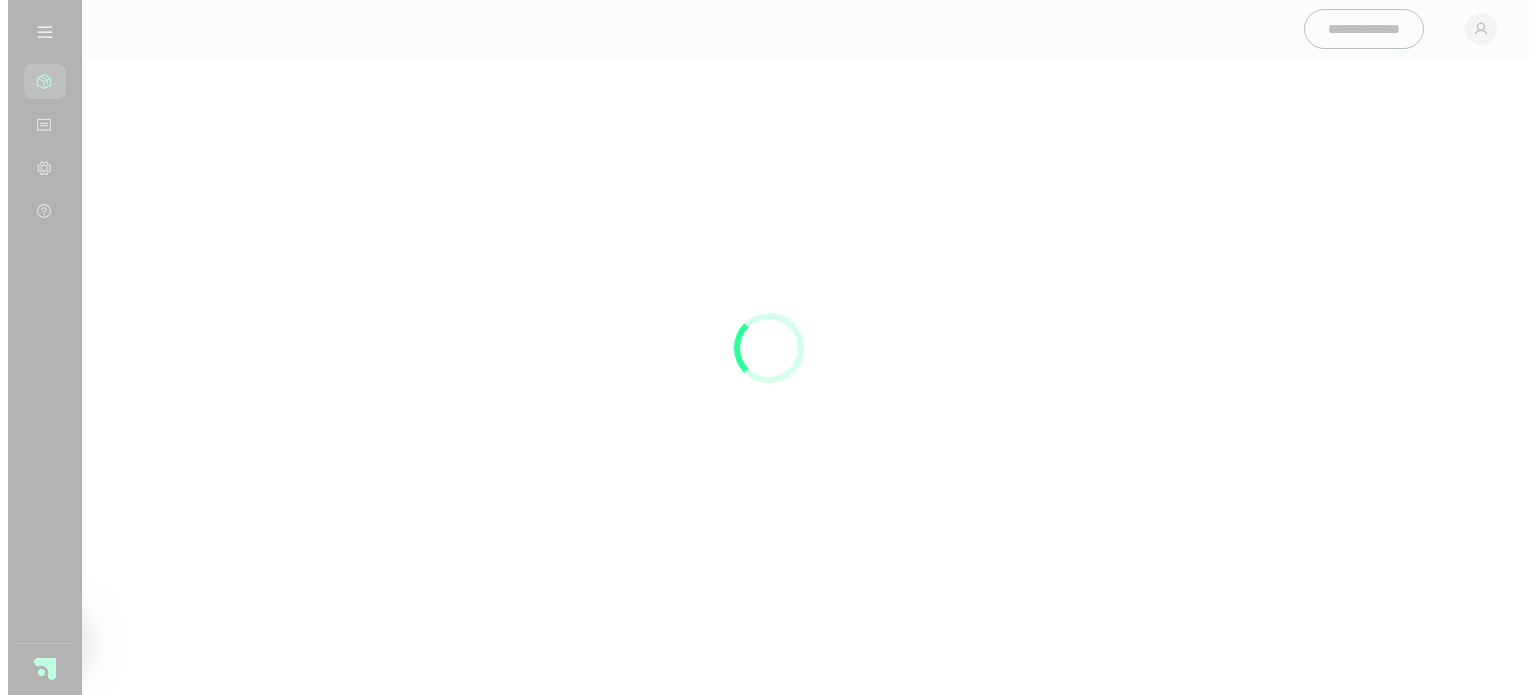 scroll, scrollTop: 0, scrollLeft: 0, axis: both 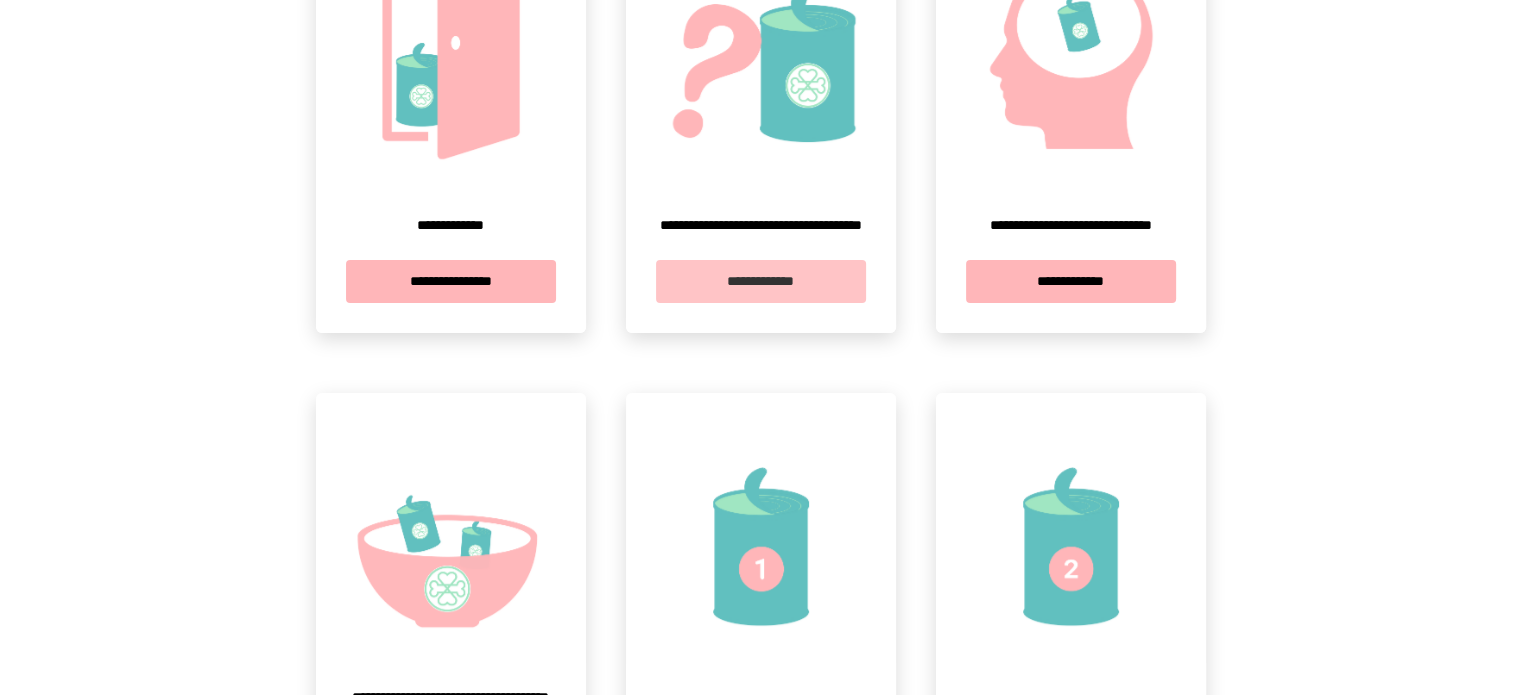 click on "**********" at bounding box center (761, 281) 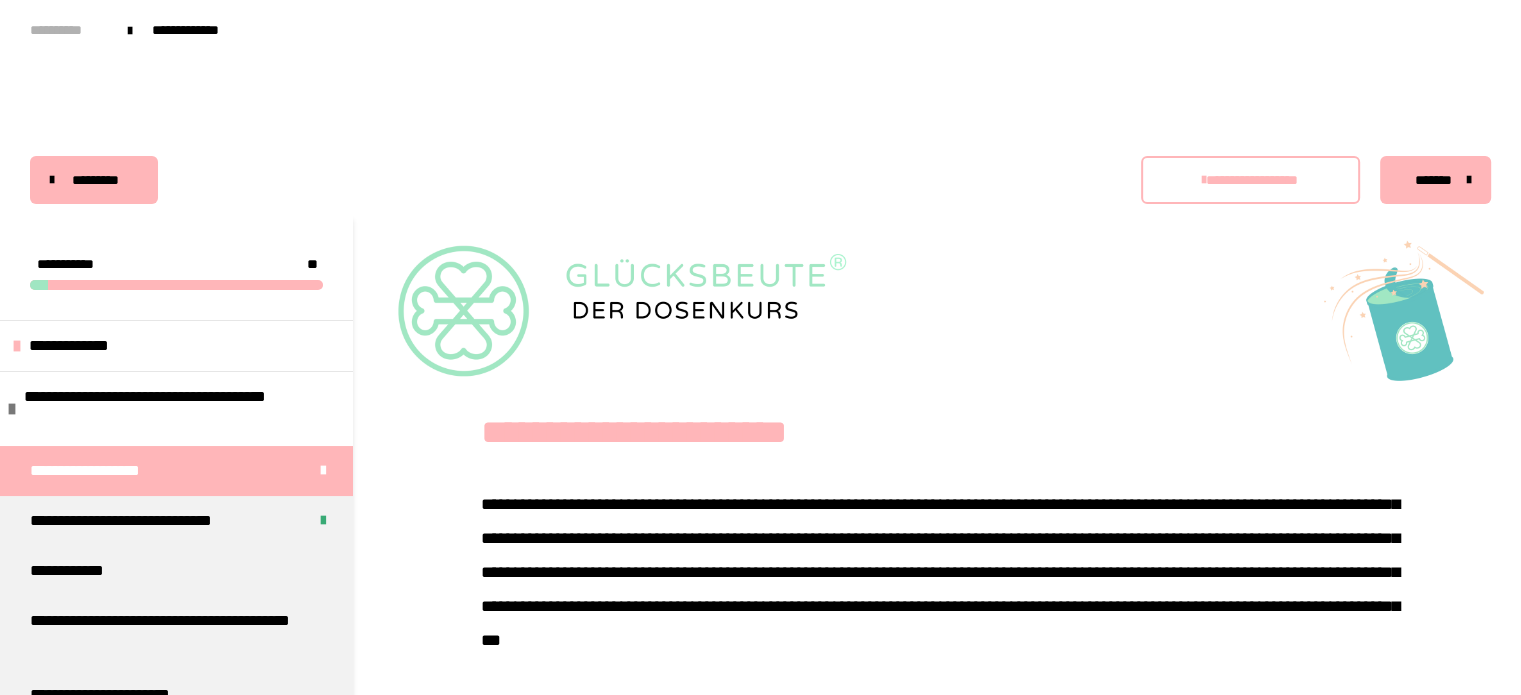 click on "**********" at bounding box center (69, 30) 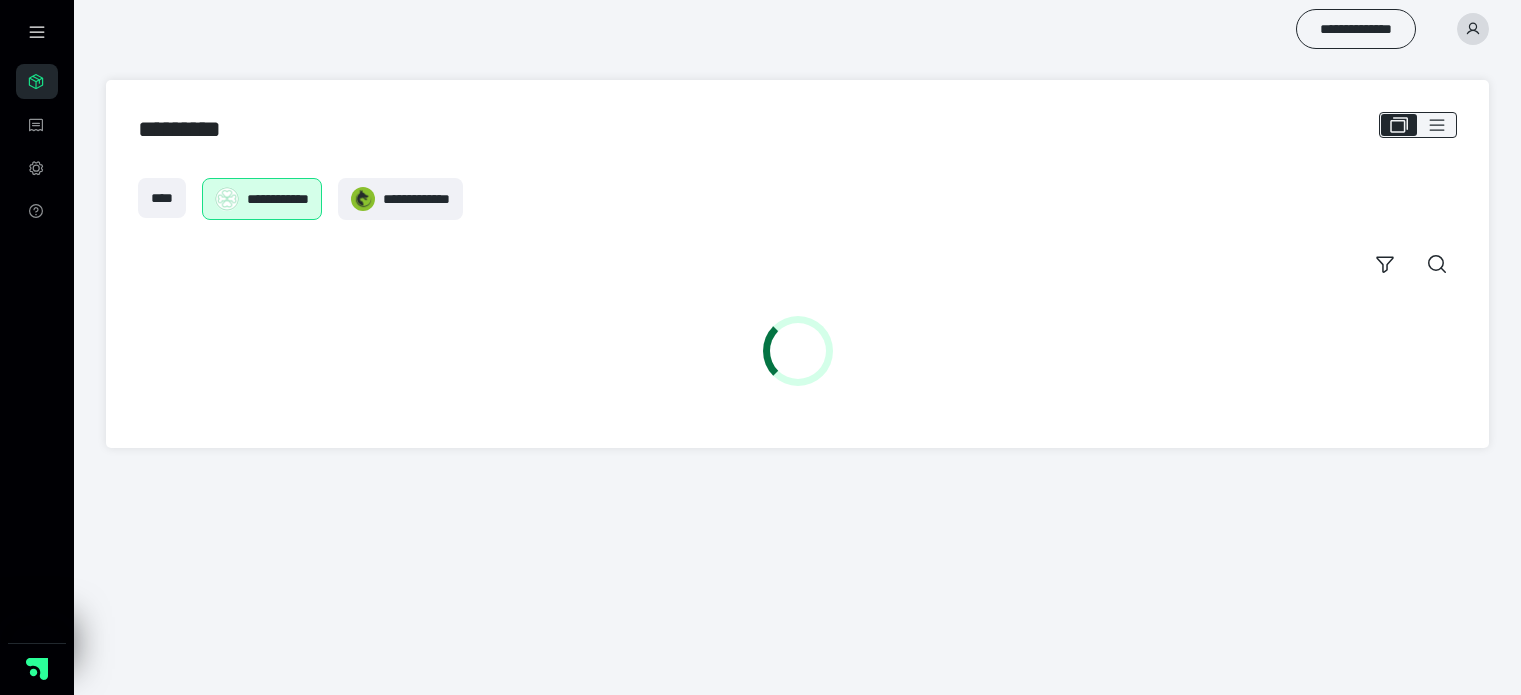 scroll, scrollTop: 0, scrollLeft: 0, axis: both 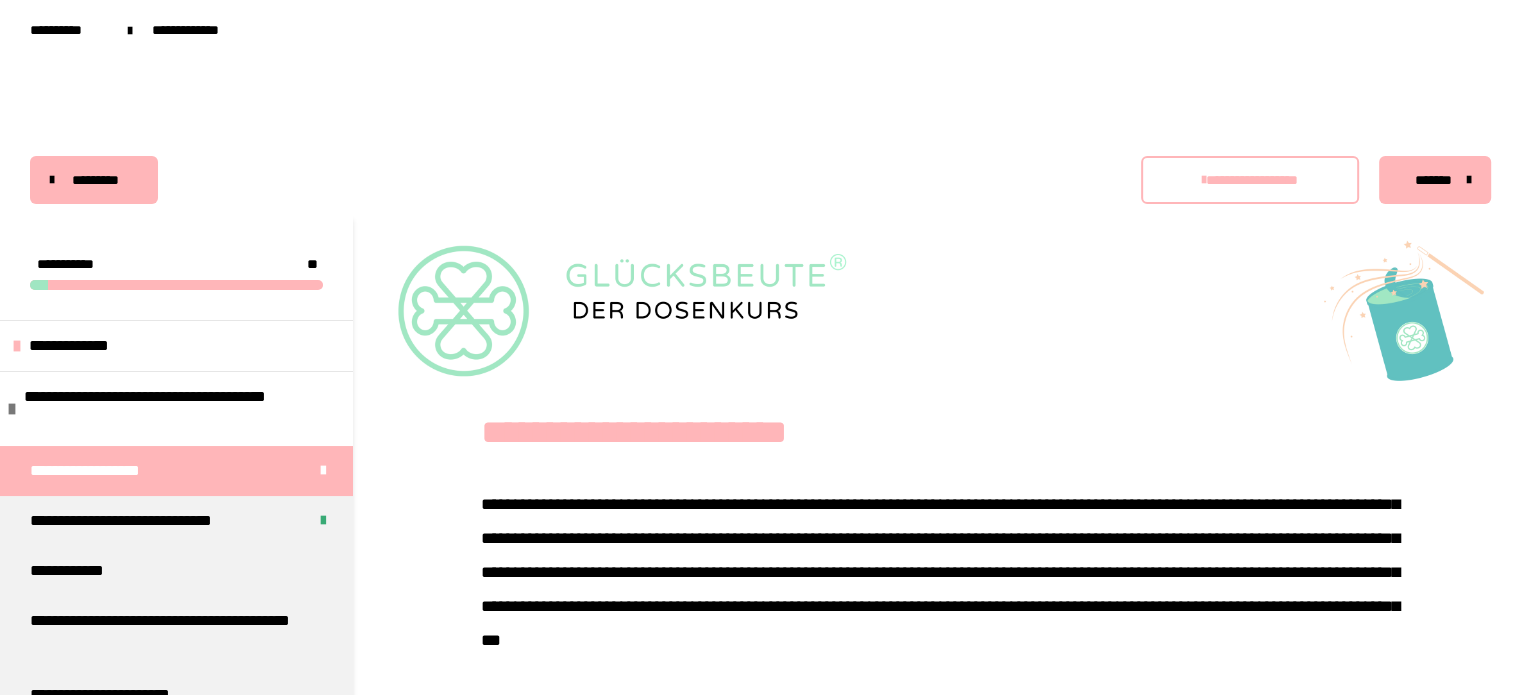 click on "*********" at bounding box center [96, 180] 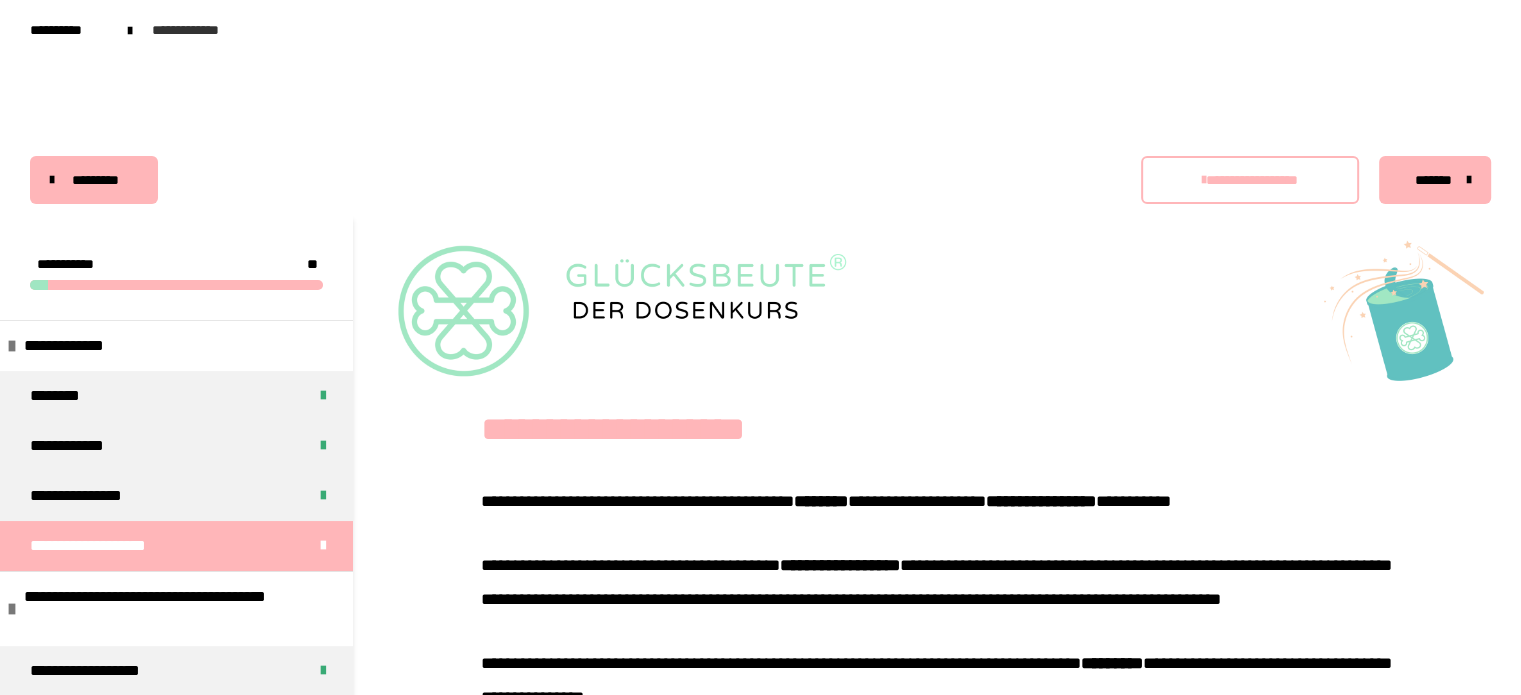 click on "**********" at bounding box center (198, 30) 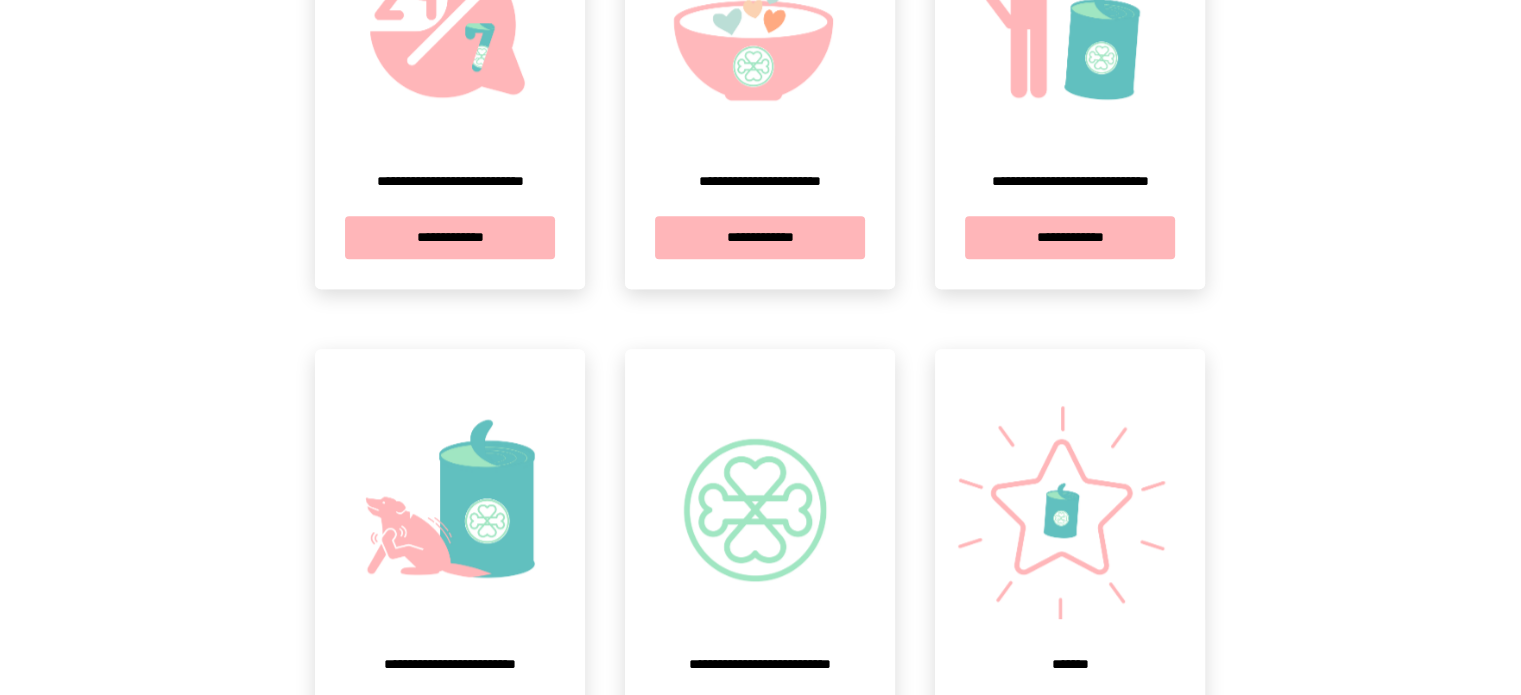 scroll, scrollTop: 2587, scrollLeft: 0, axis: vertical 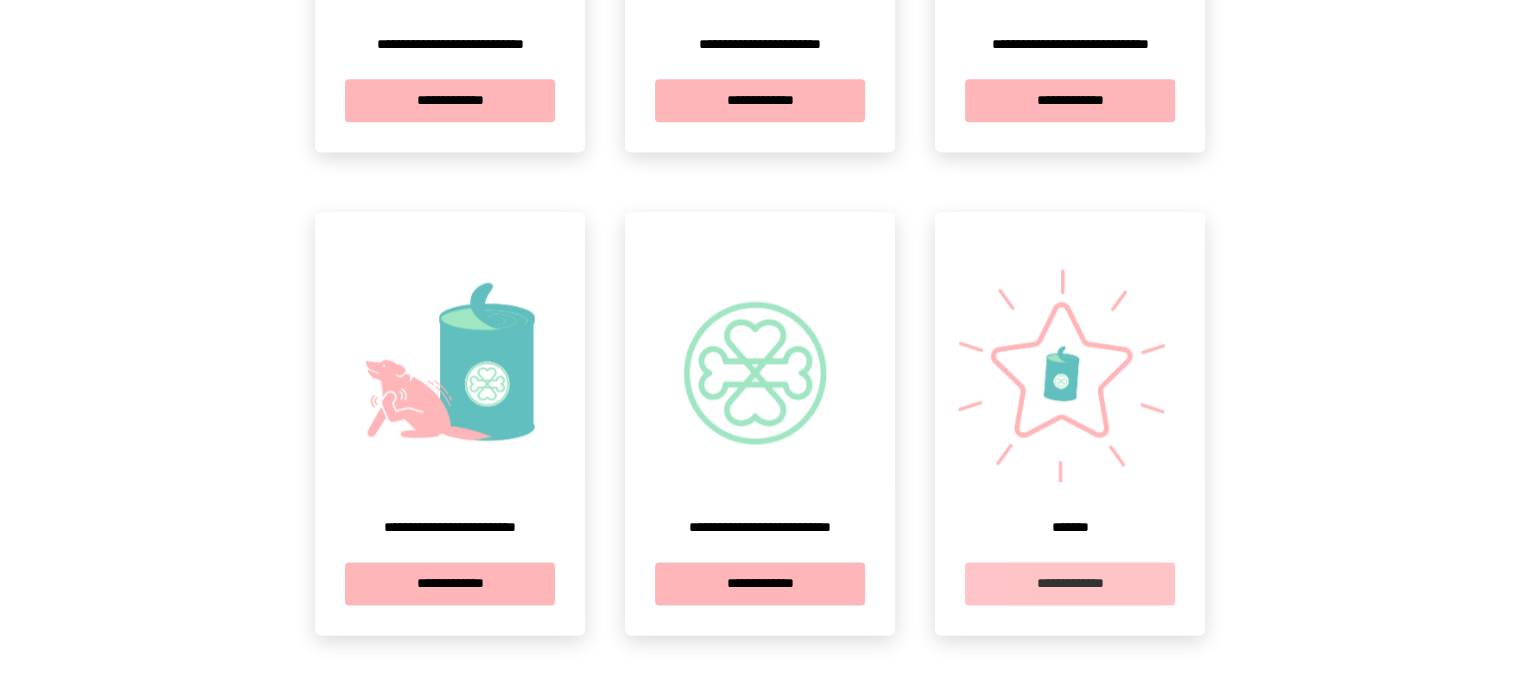 click on "**********" at bounding box center [1070, 583] 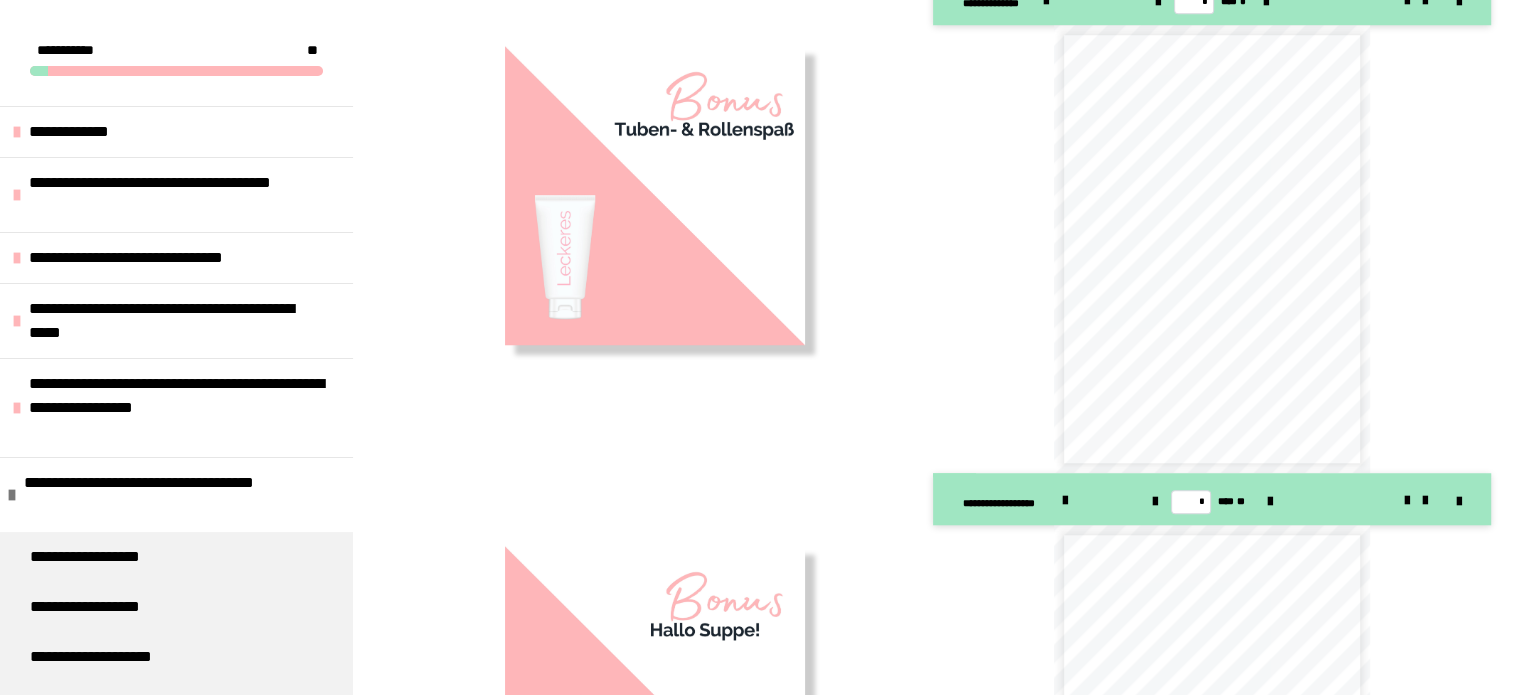scroll, scrollTop: 0, scrollLeft: 0, axis: both 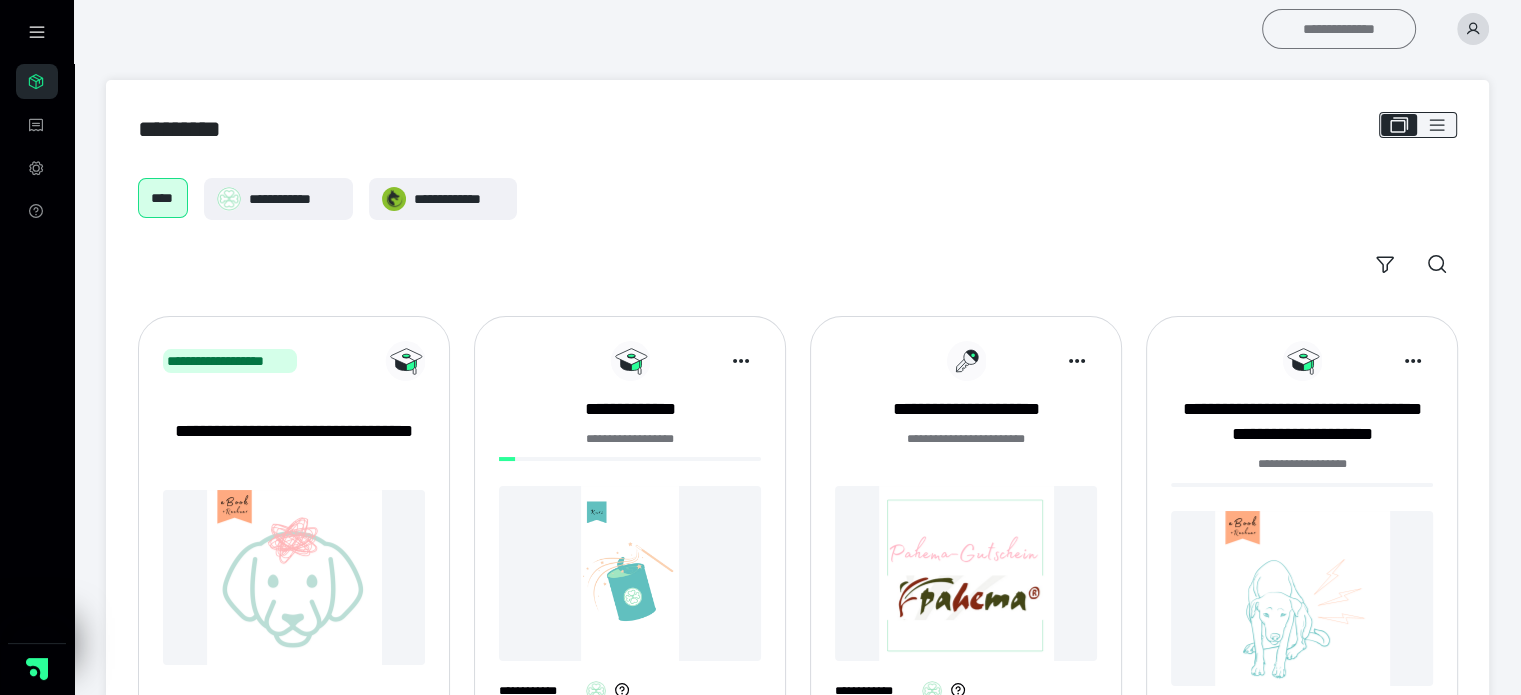 click on "**********" at bounding box center [1339, 29] 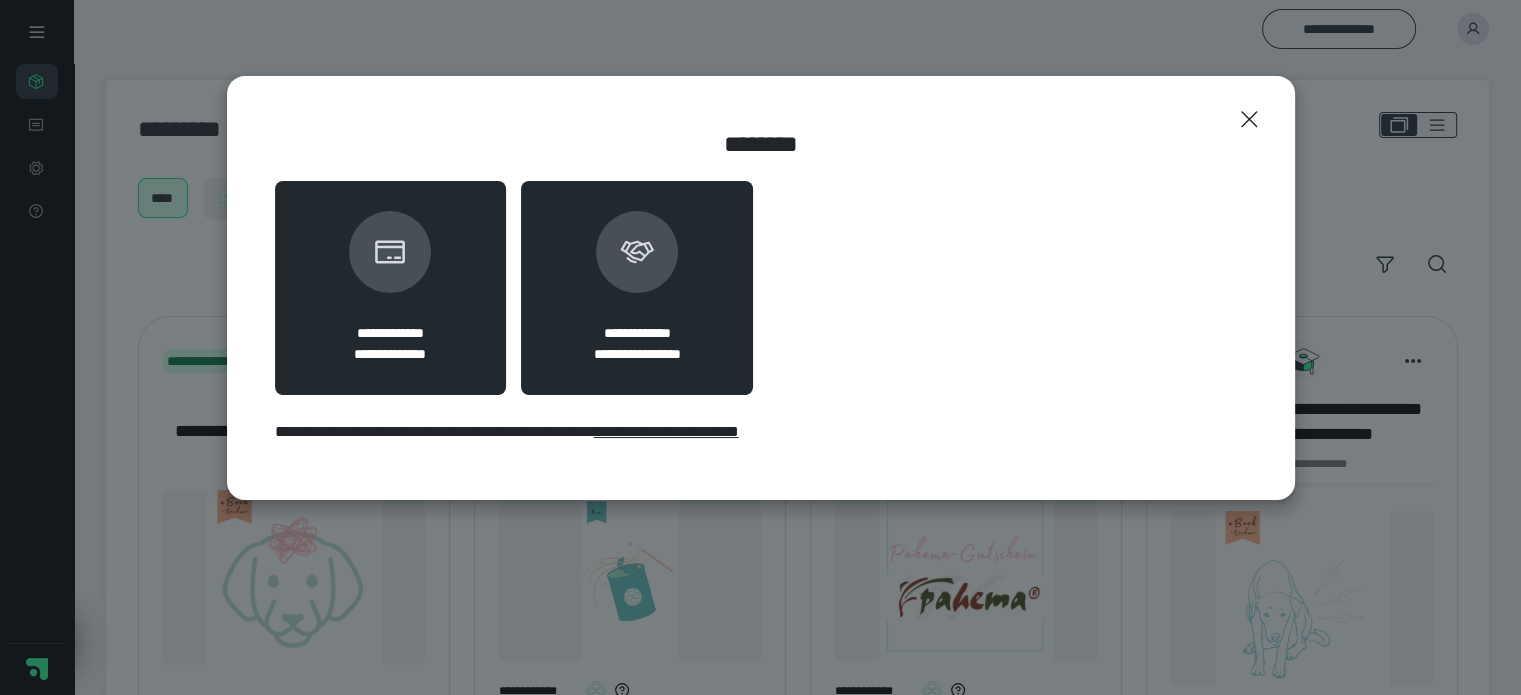 click 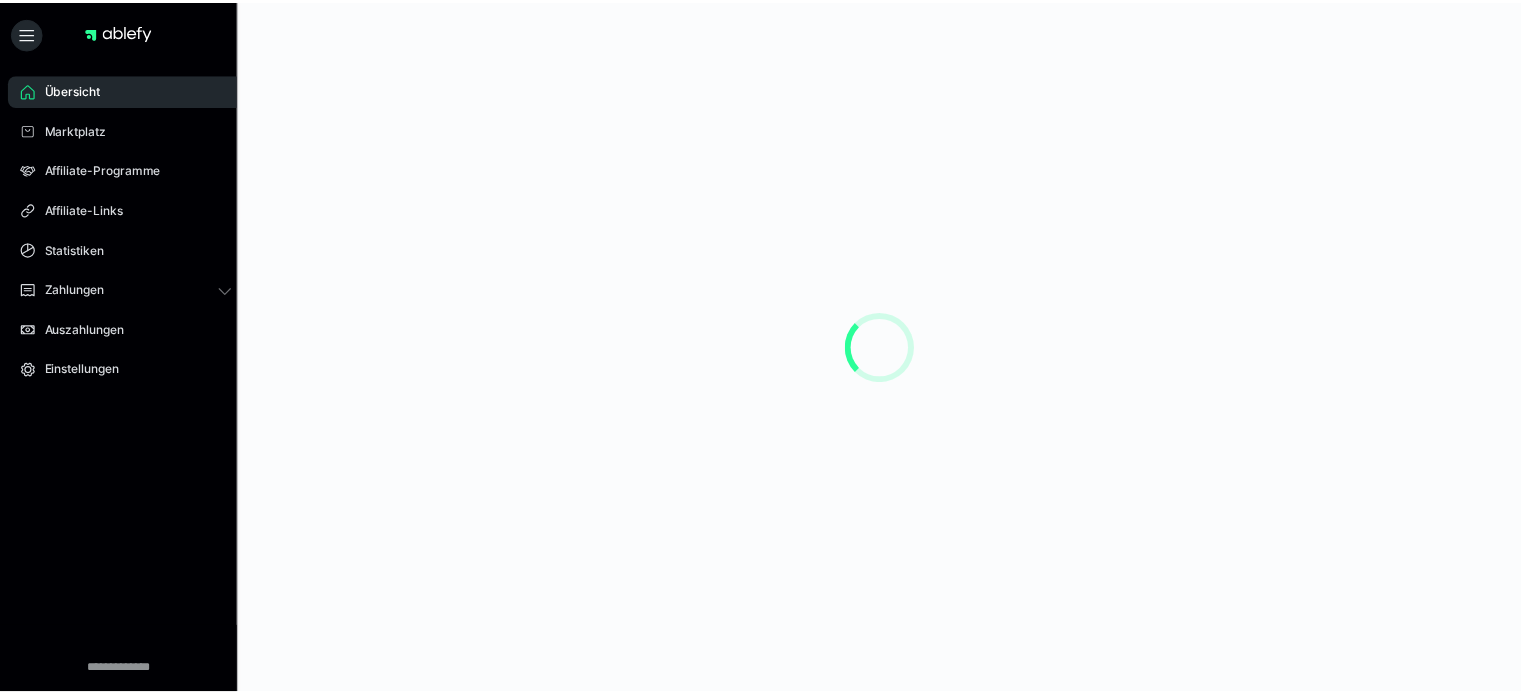 scroll, scrollTop: 0, scrollLeft: 0, axis: both 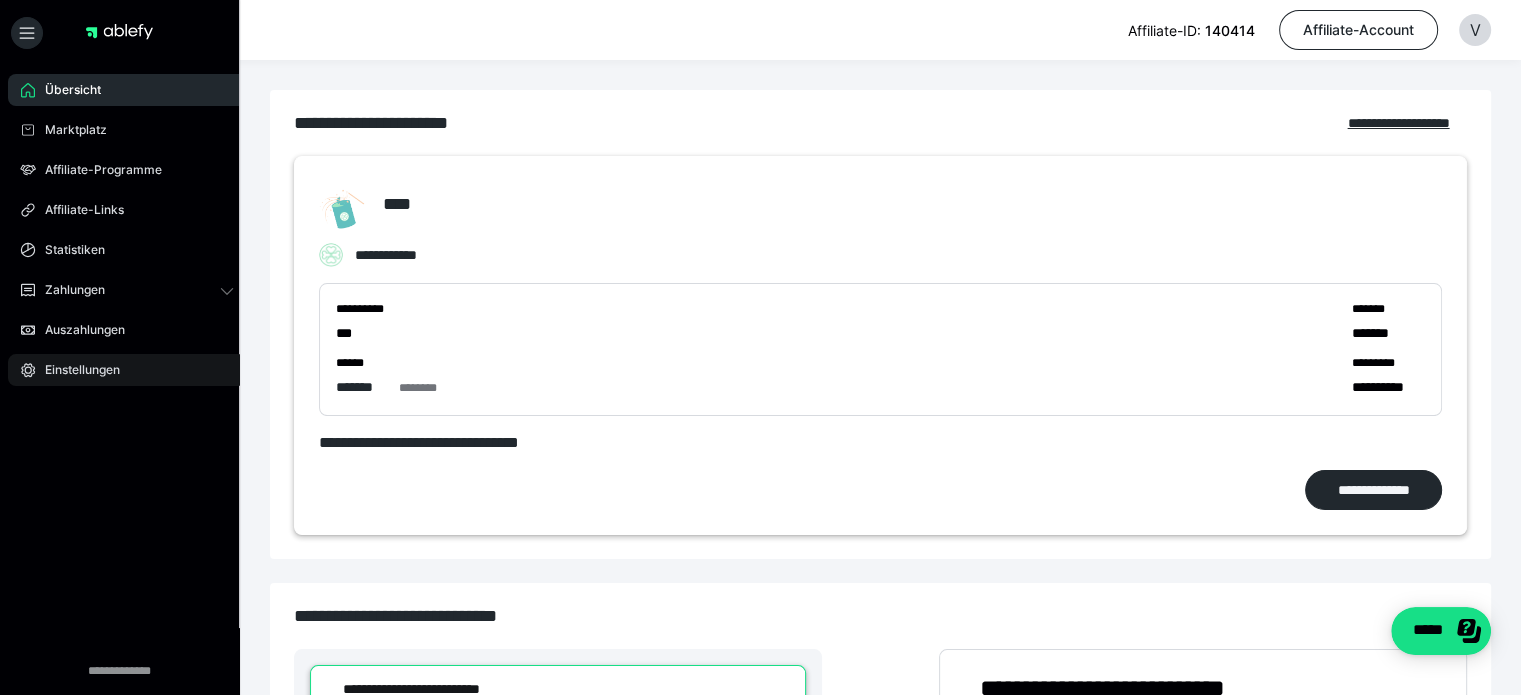 click on "Einstellungen" at bounding box center (75, 370) 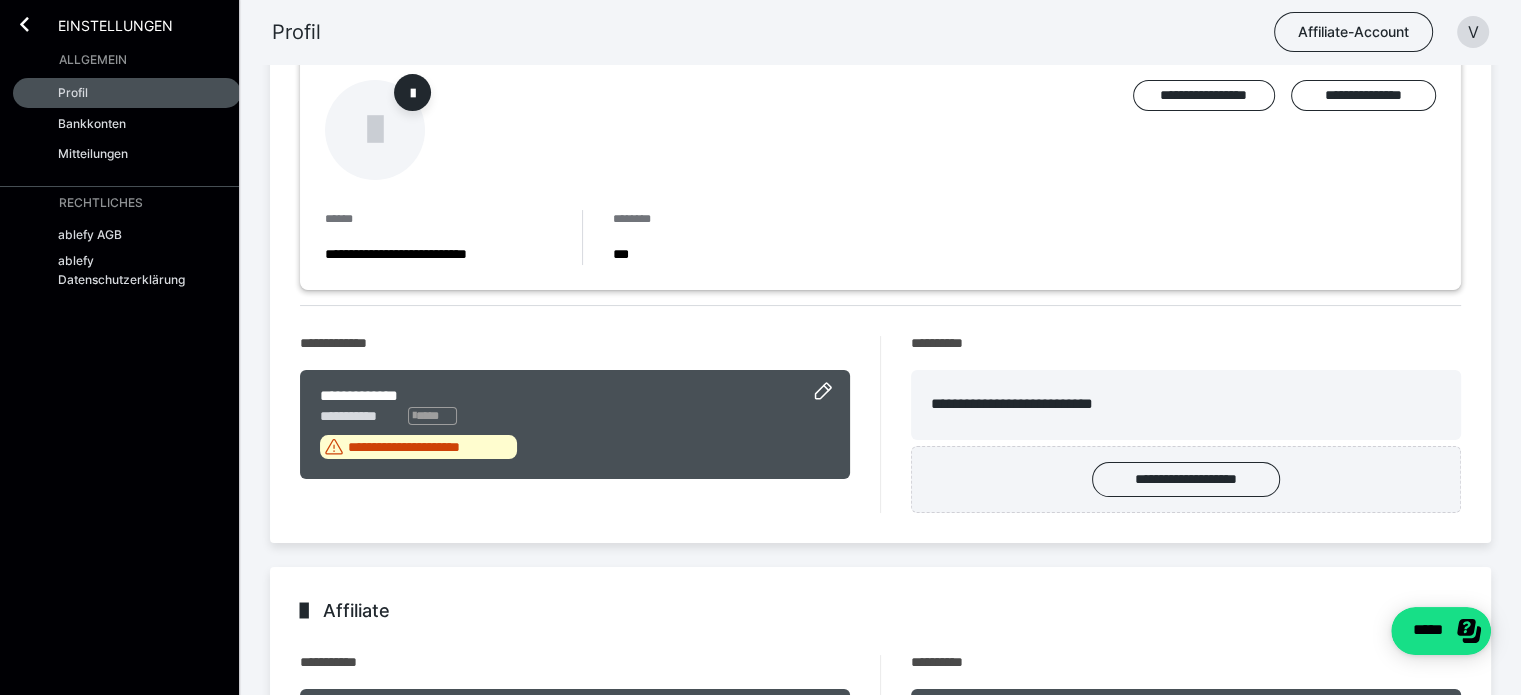 scroll, scrollTop: 159, scrollLeft: 0, axis: vertical 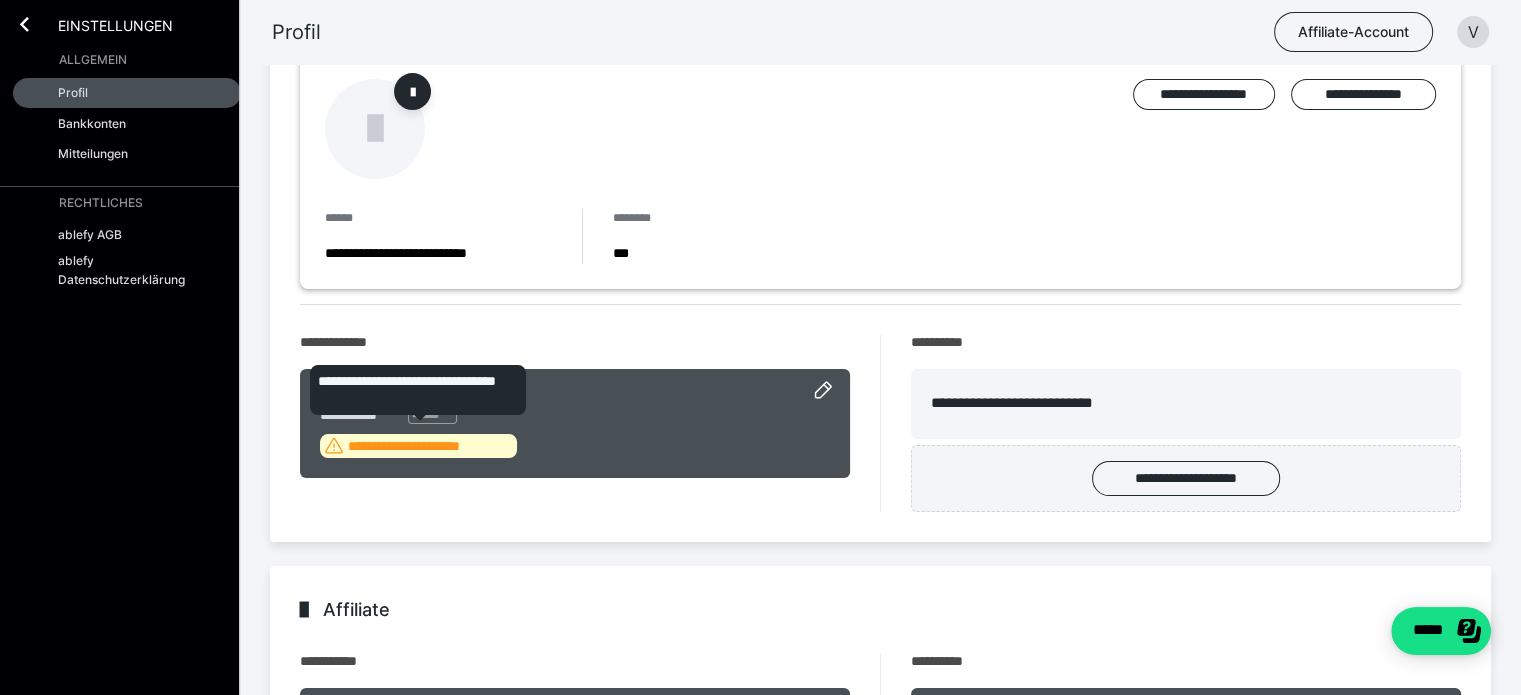 click on "**********" at bounding box center [430, 446] 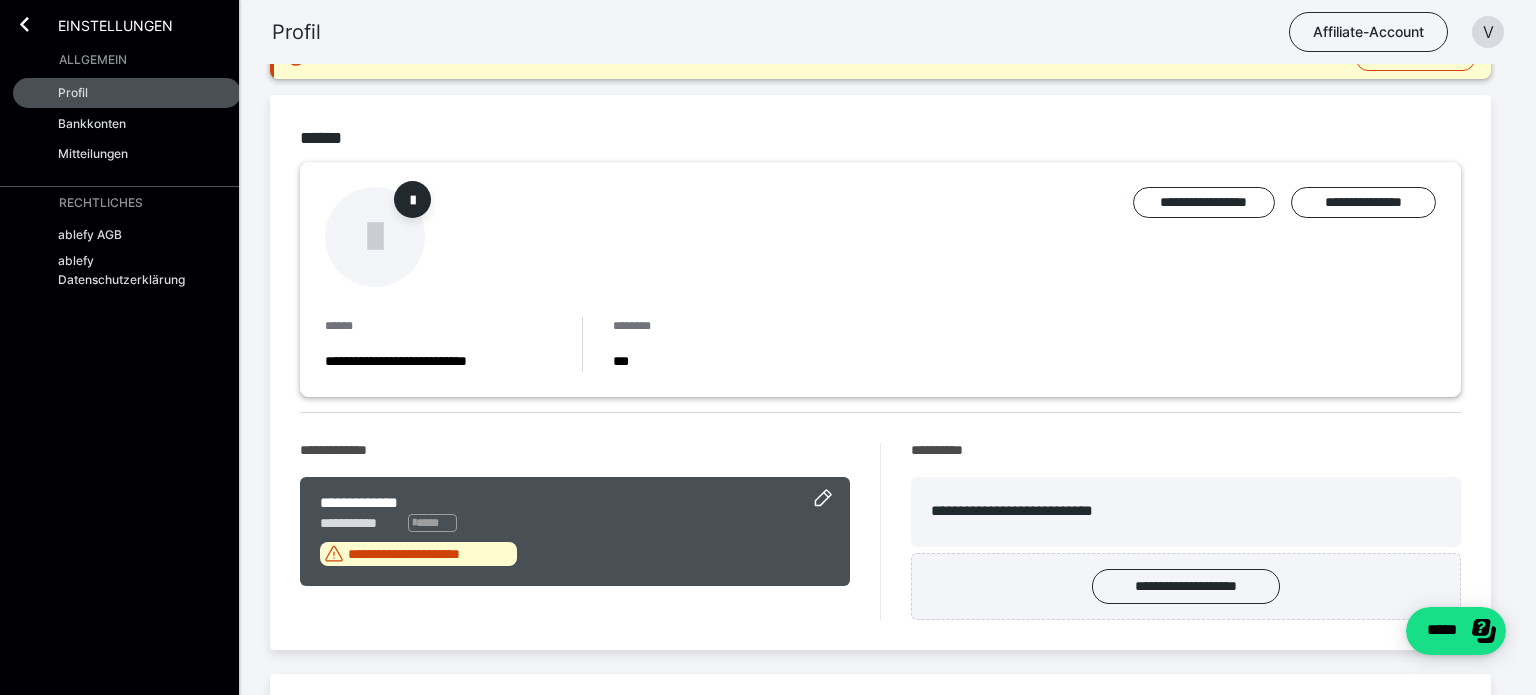 scroll, scrollTop: 106, scrollLeft: 0, axis: vertical 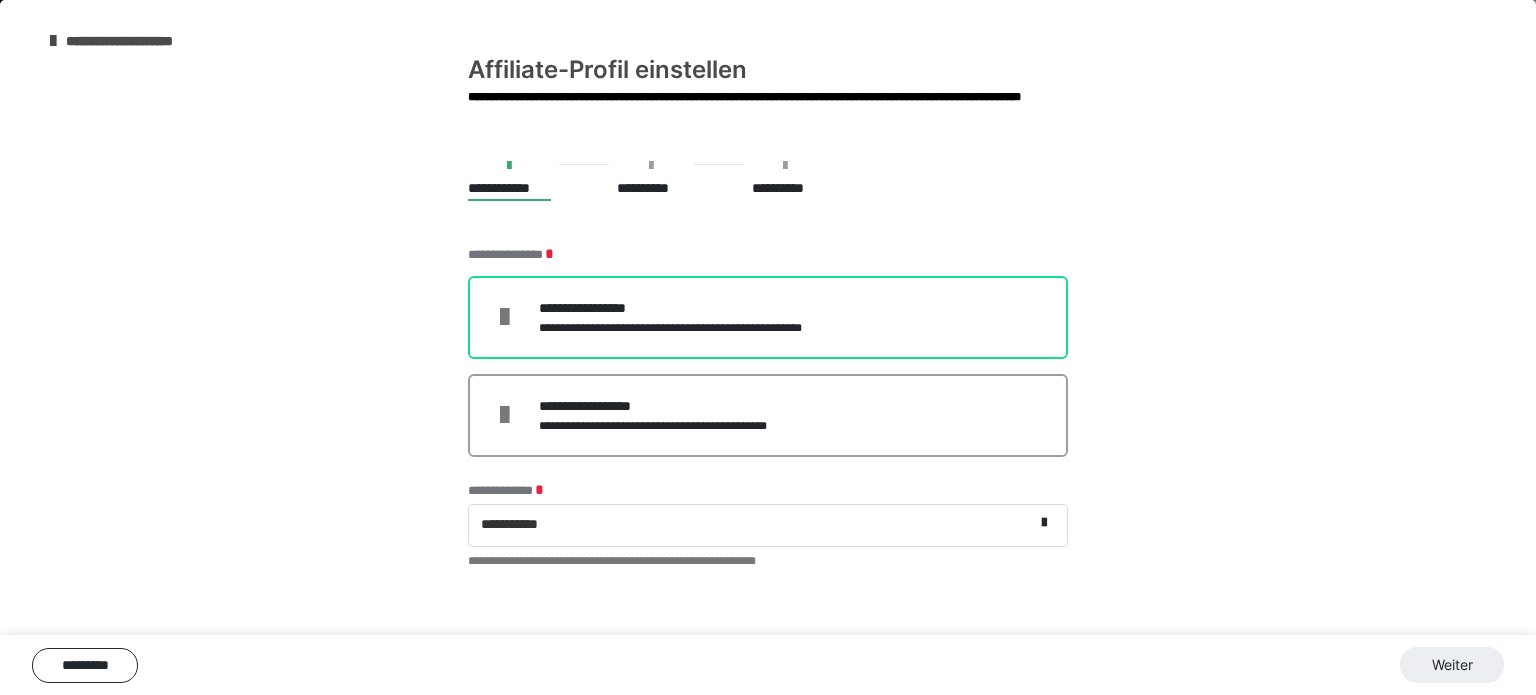 click on "**********" at bounding box center [696, 308] 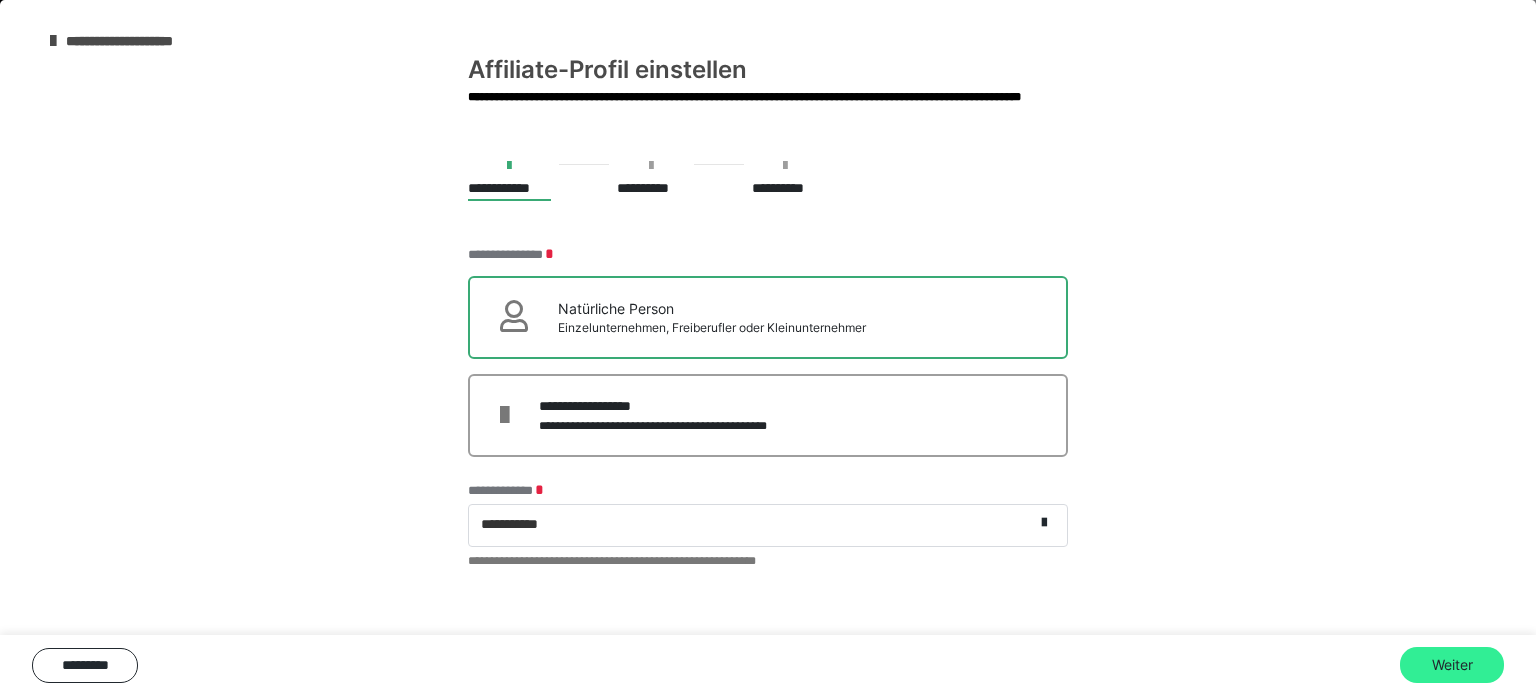 click on "Weiter" at bounding box center (1452, 665) 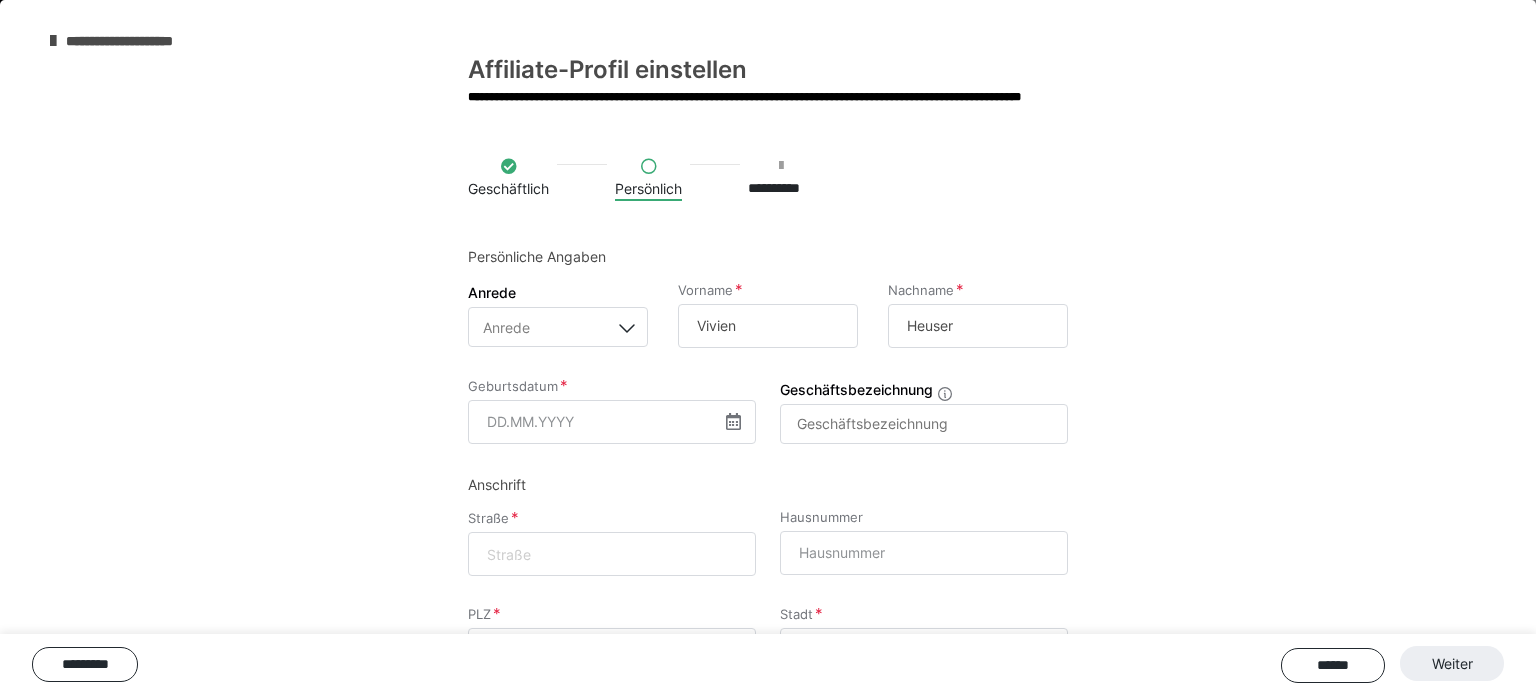 scroll, scrollTop: 106, scrollLeft: 0, axis: vertical 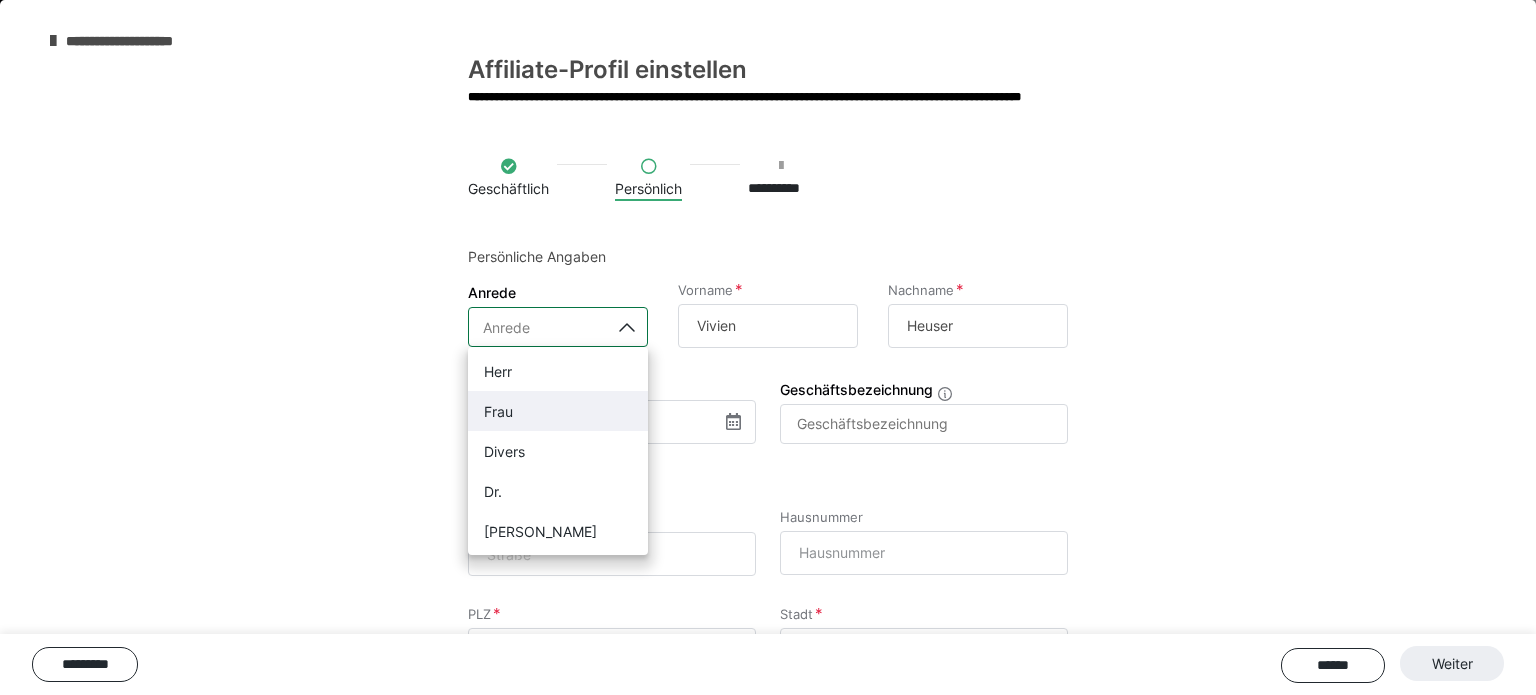 click on "Frau" at bounding box center (558, 411) 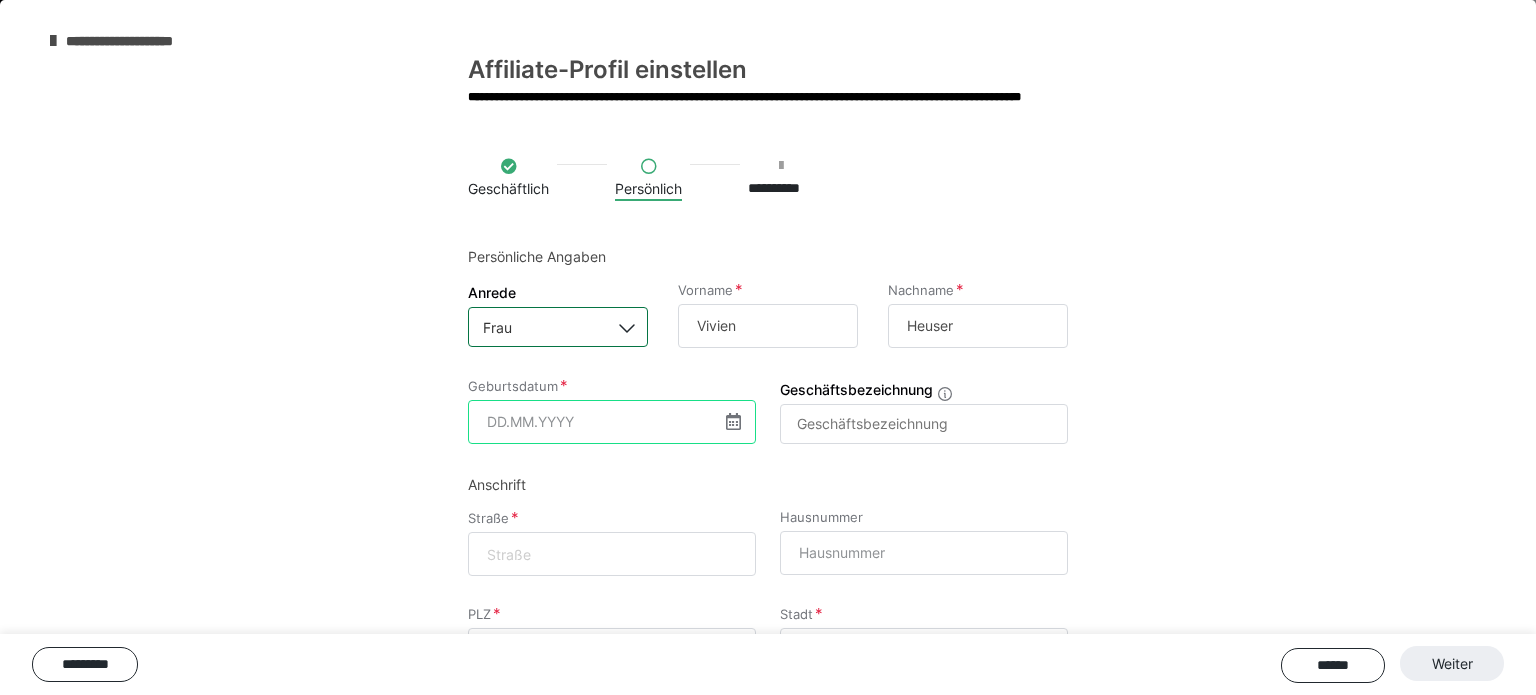 click at bounding box center (612, 422) 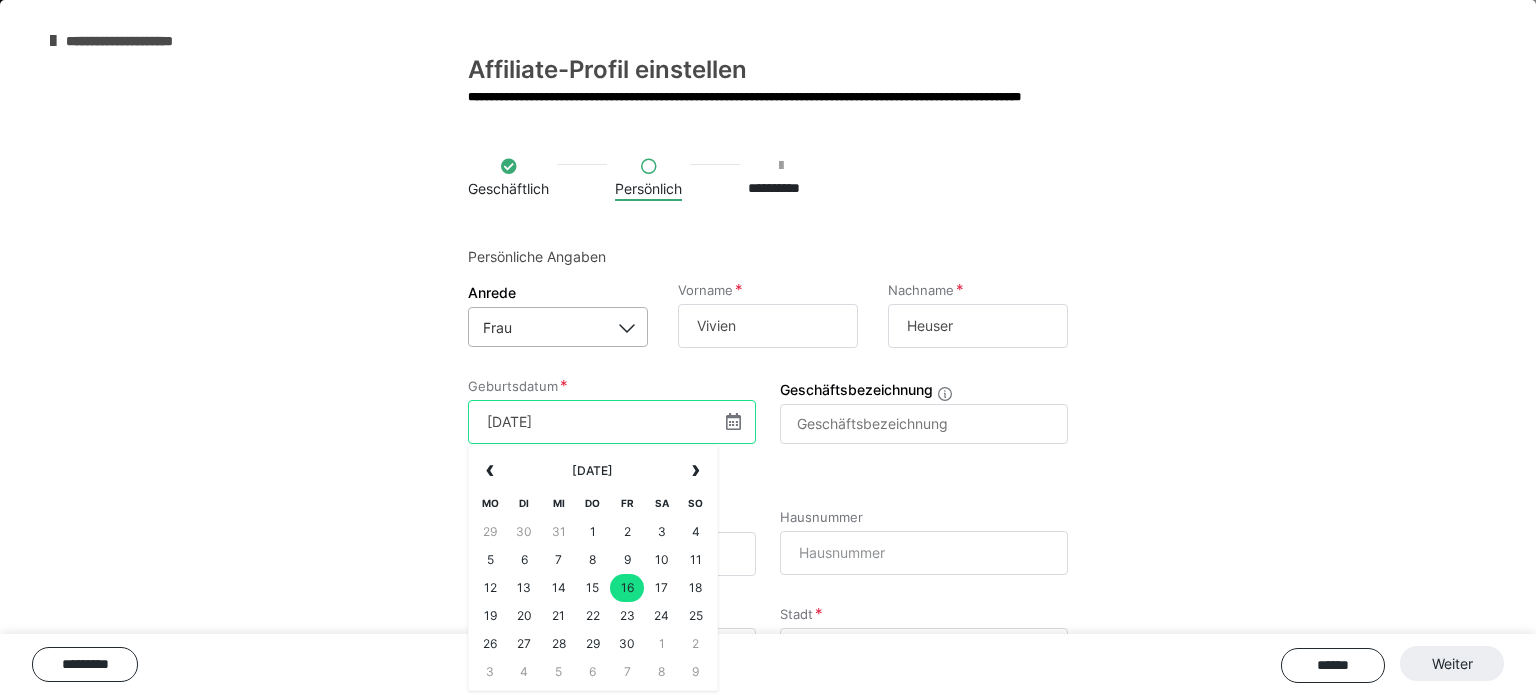 type on "[DATE]" 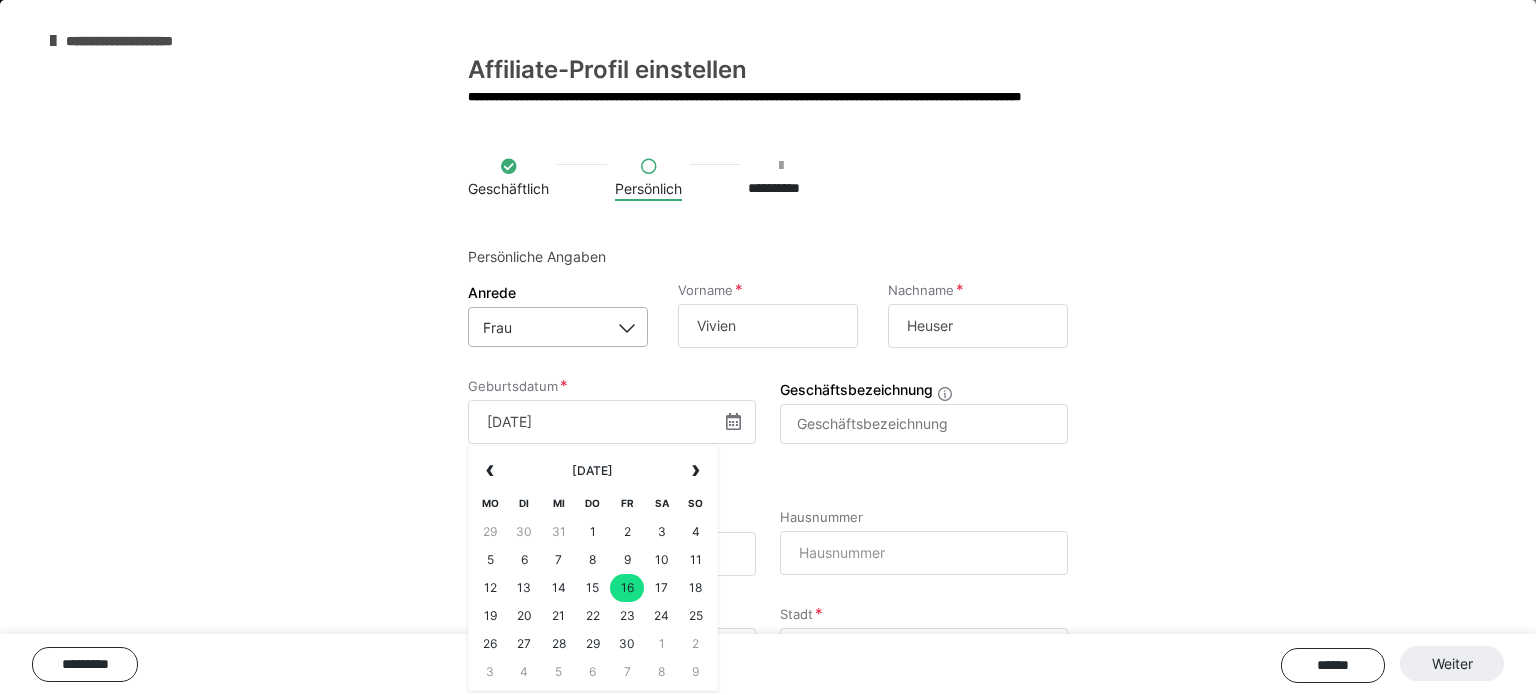 click on "16" at bounding box center [627, 588] 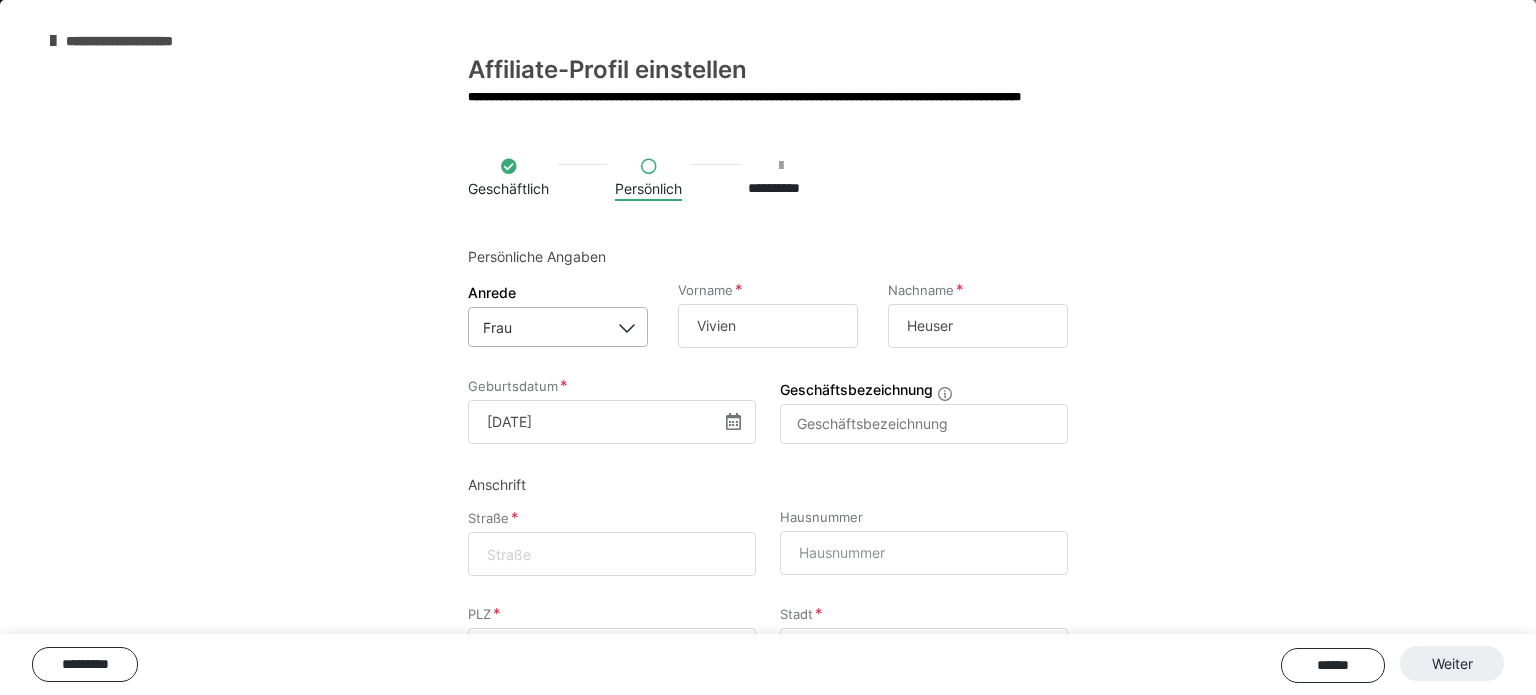 scroll, scrollTop: 168, scrollLeft: 0, axis: vertical 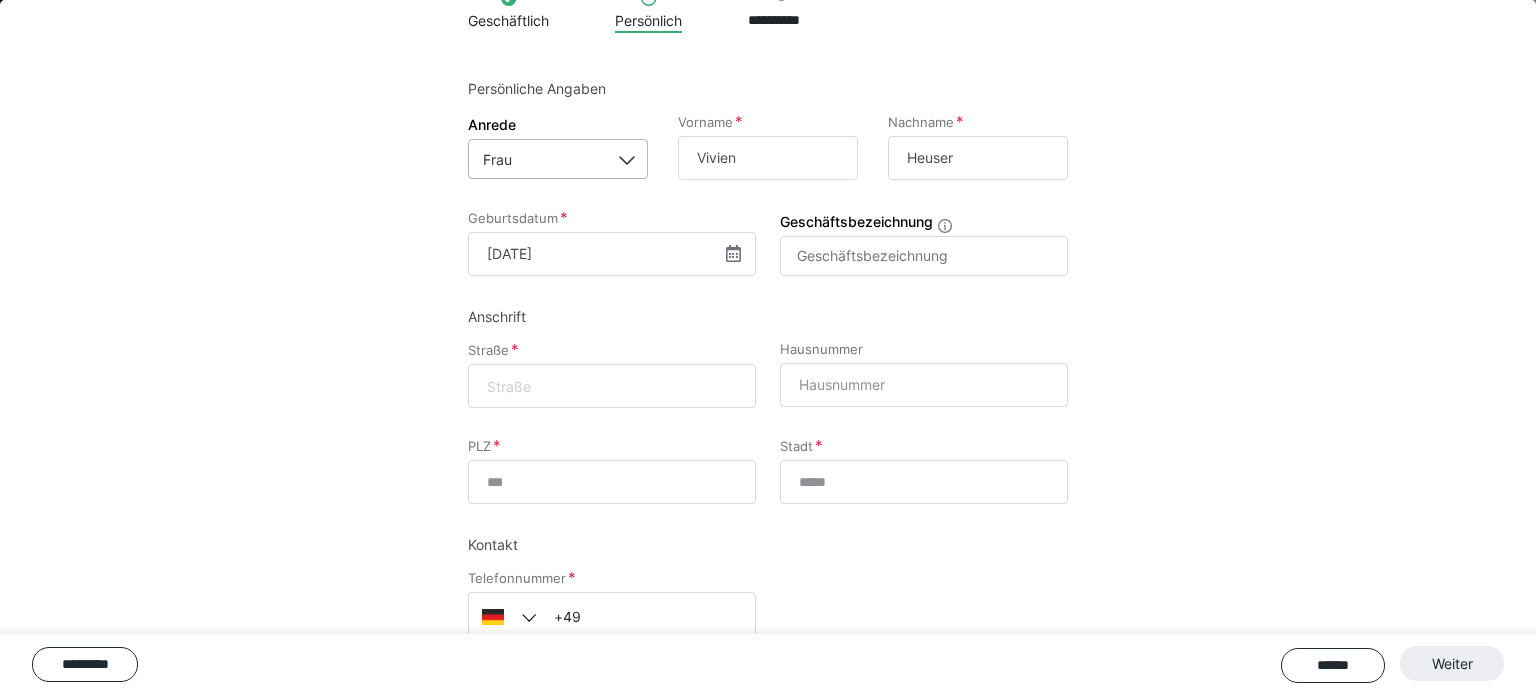 click at bounding box center [612, 386] 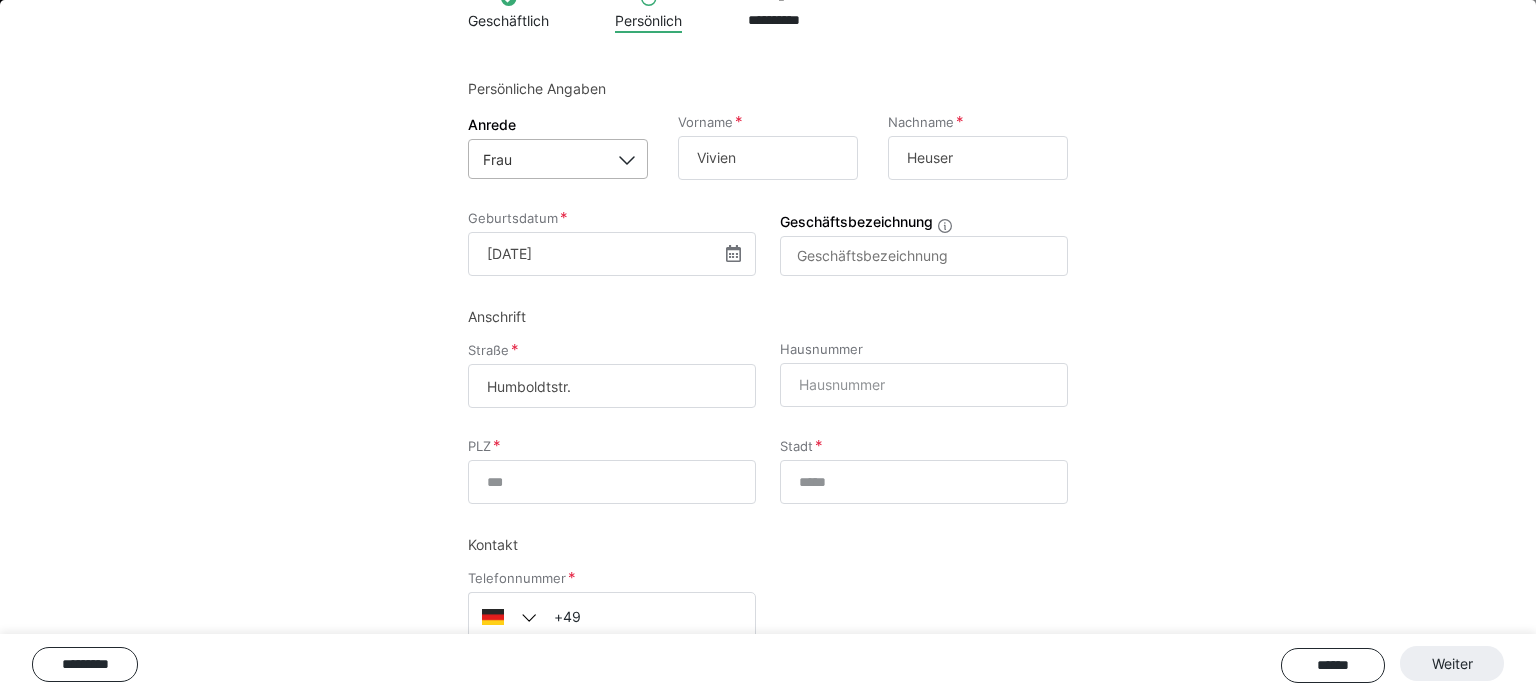 type on "Humboldtstr." 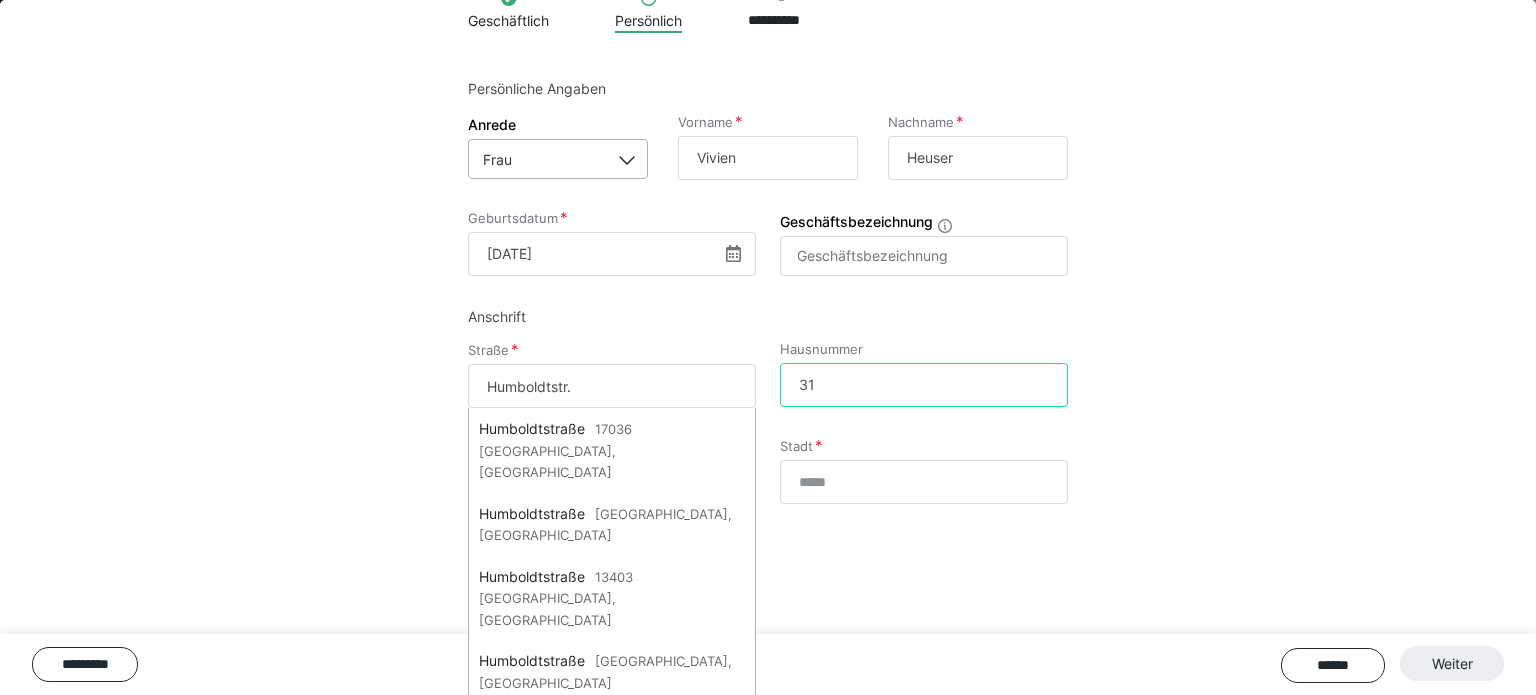 type on "31" 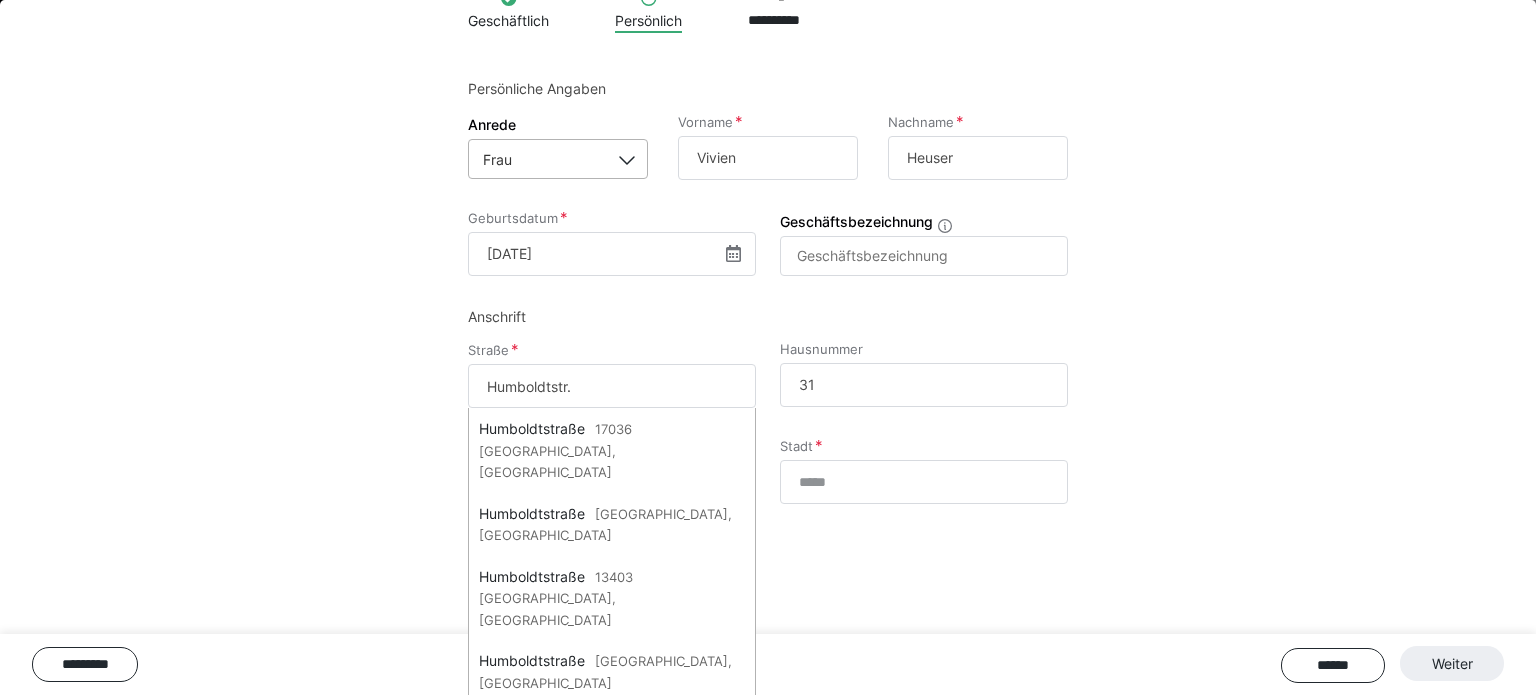 click on "**********" at bounding box center (768, 303) 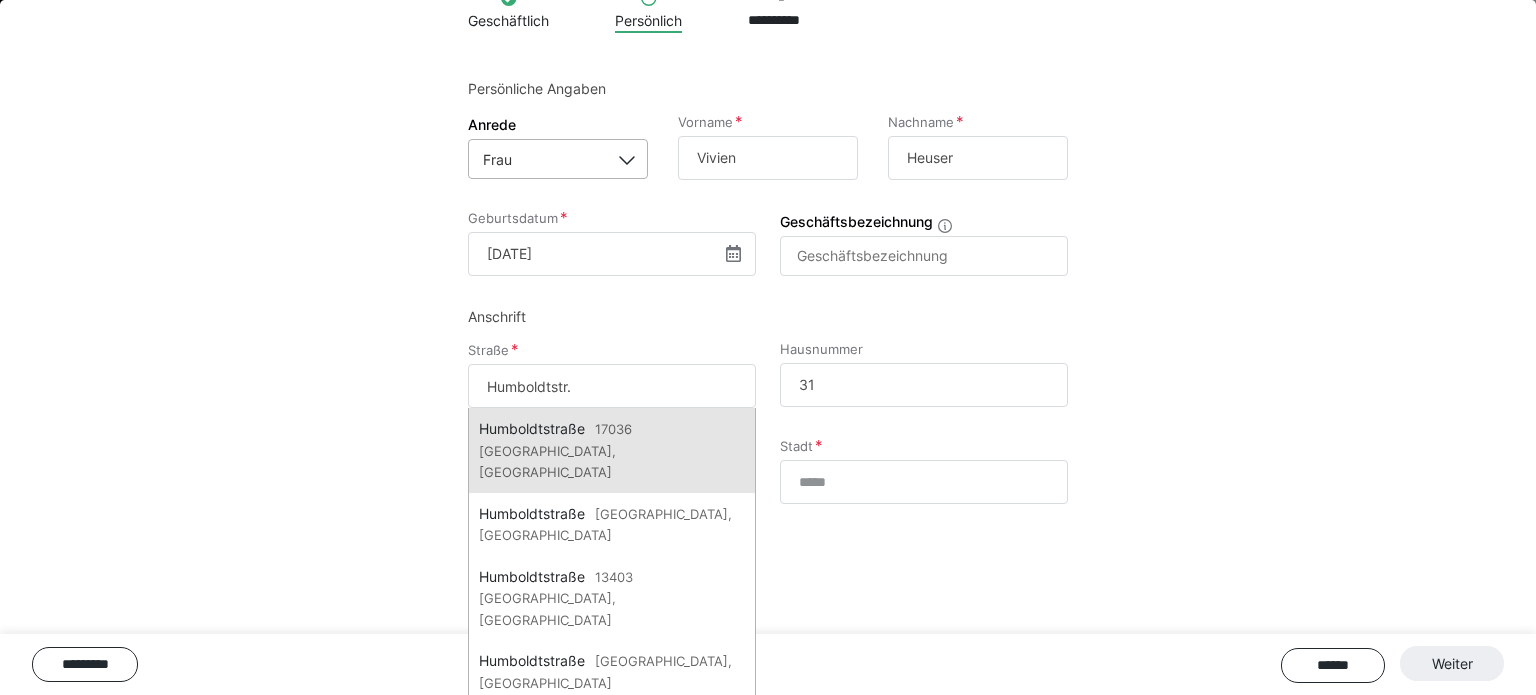 click on "[STREET_ADDRESS]" at bounding box center (612, 450) 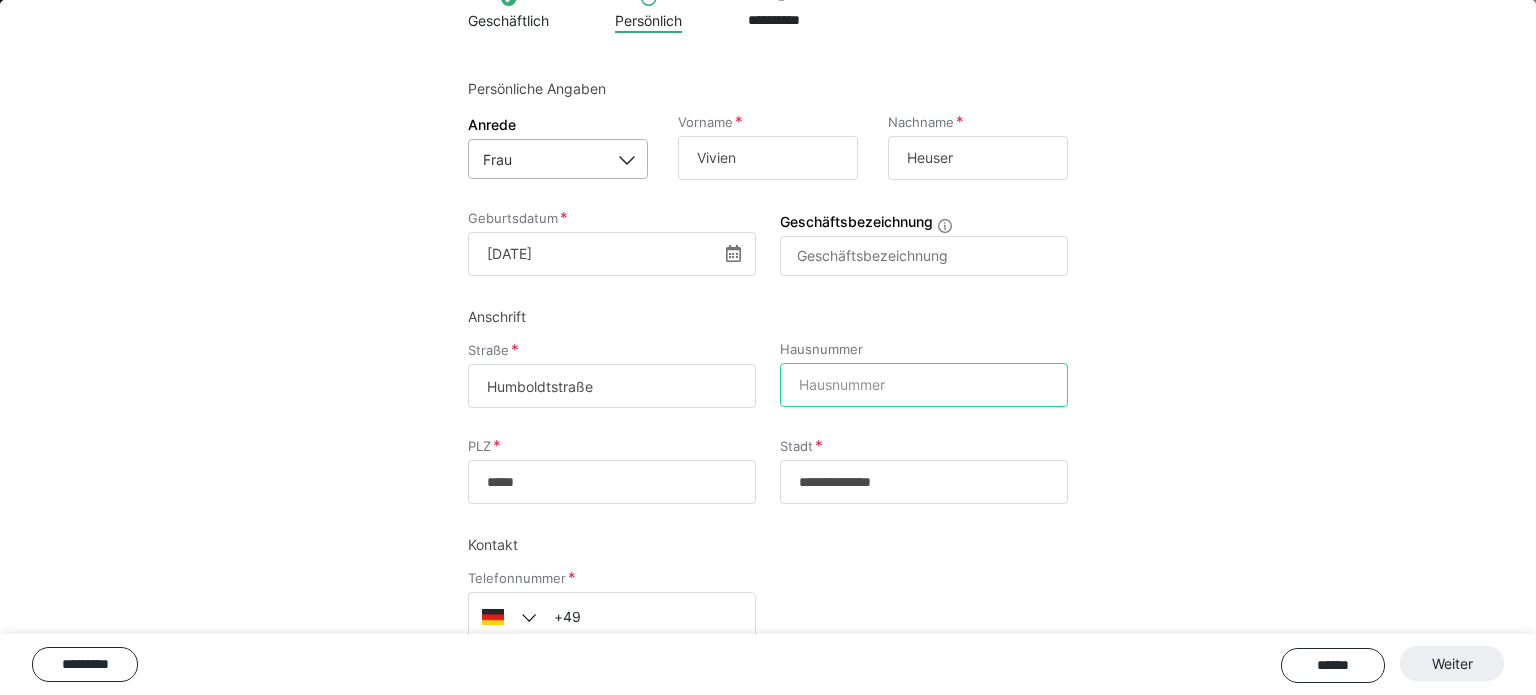 click on "Hausnummer" at bounding box center [924, 385] 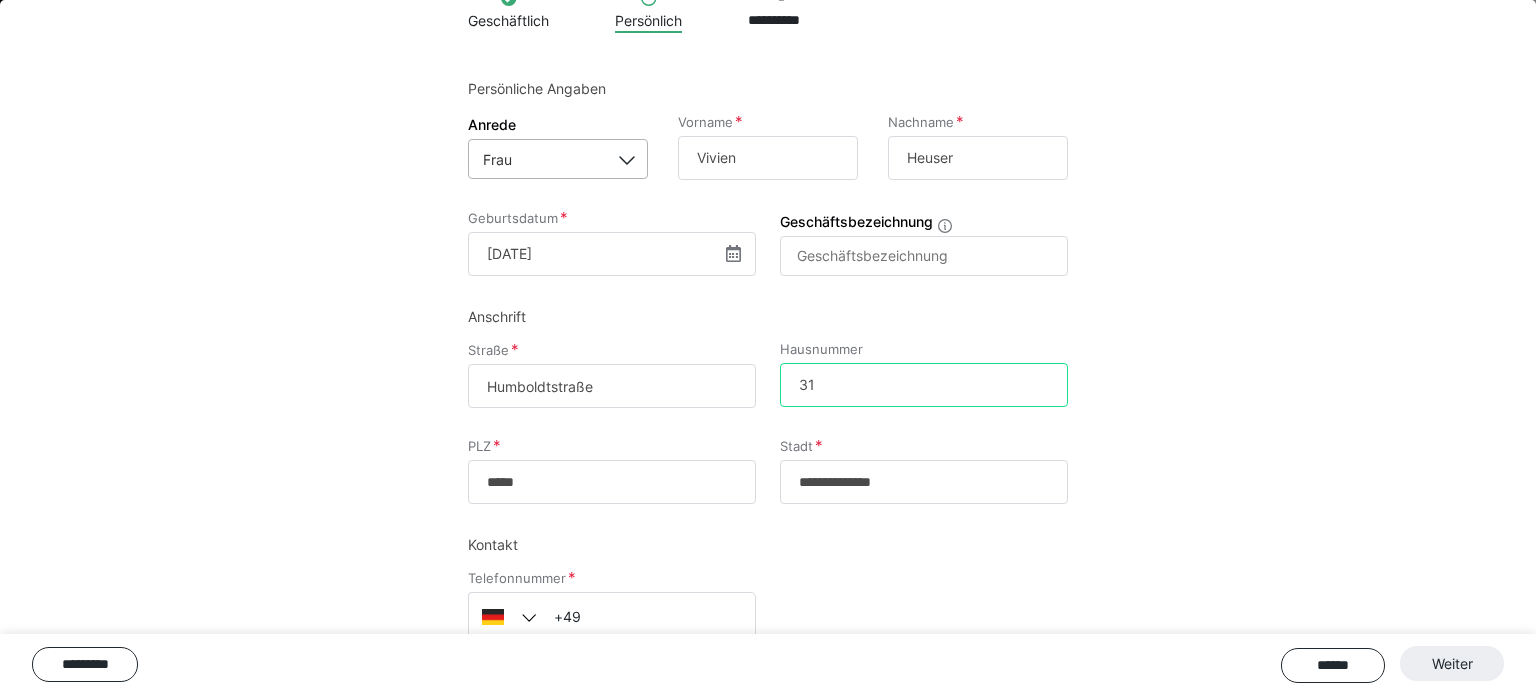 type on "31" 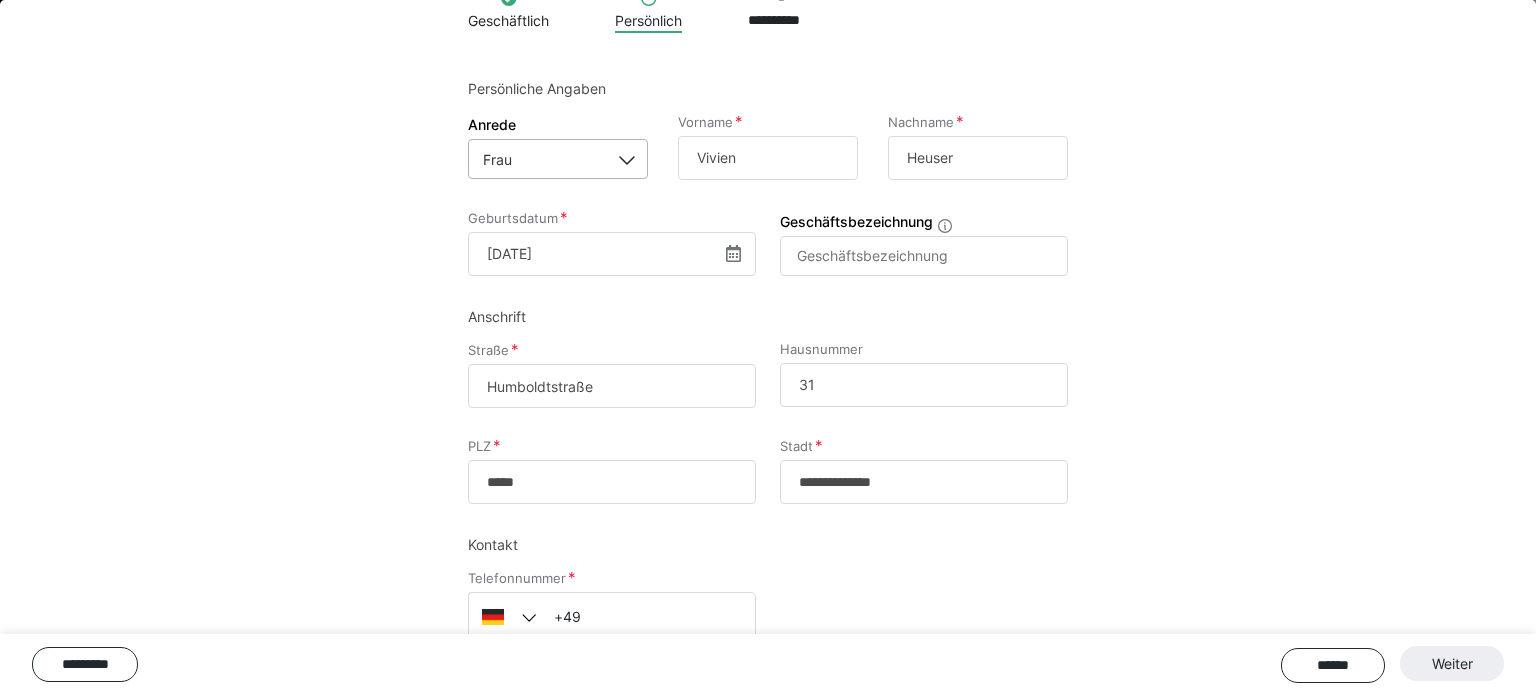 click on "**********" at bounding box center [768, 303] 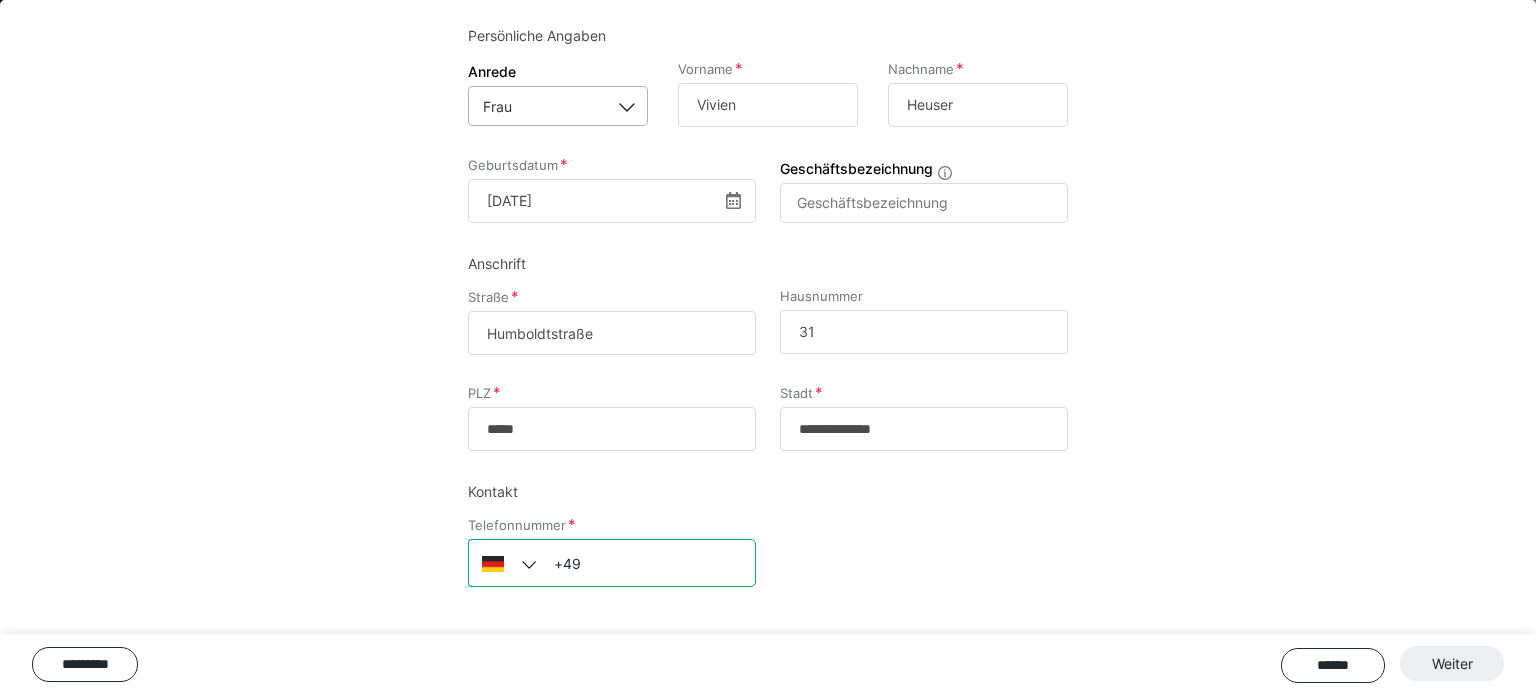 click on "+49" at bounding box center (612, 563) 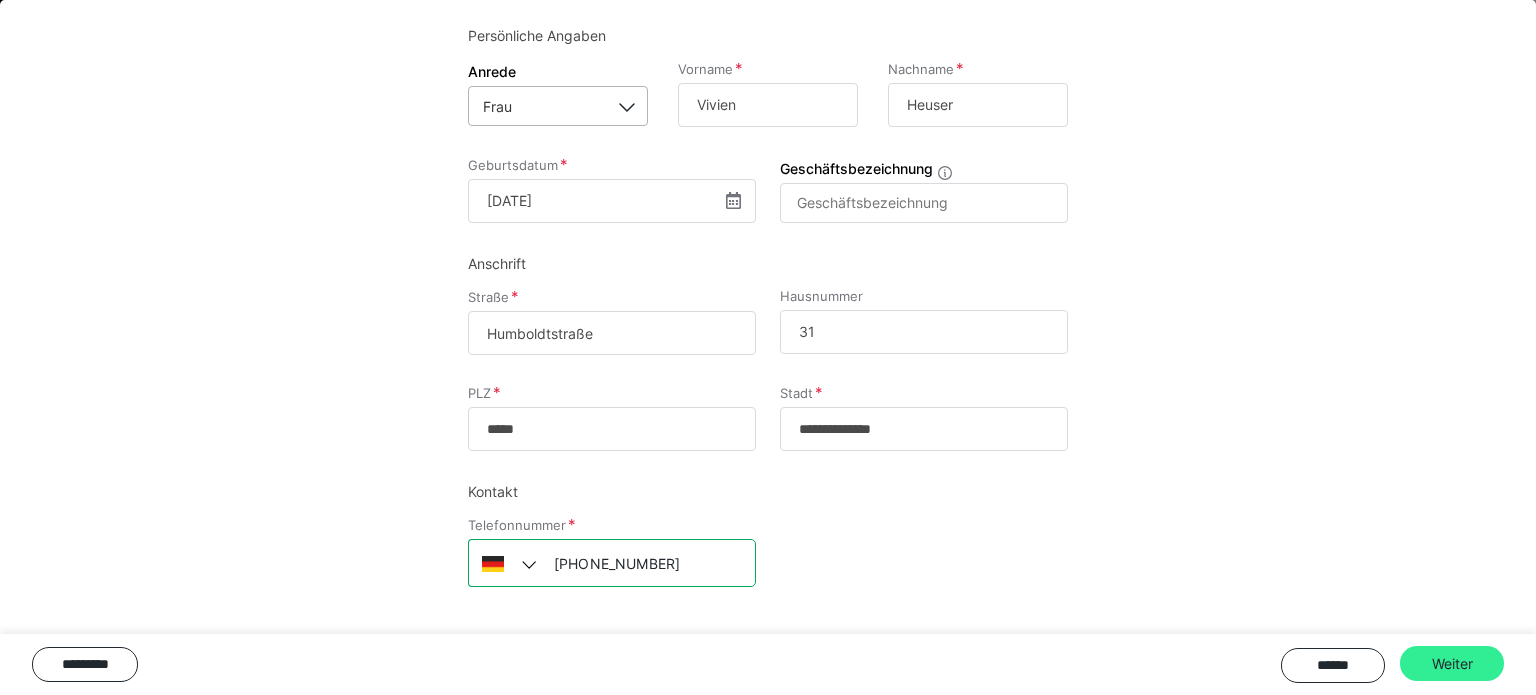 type on "[PHONE_NUMBER]" 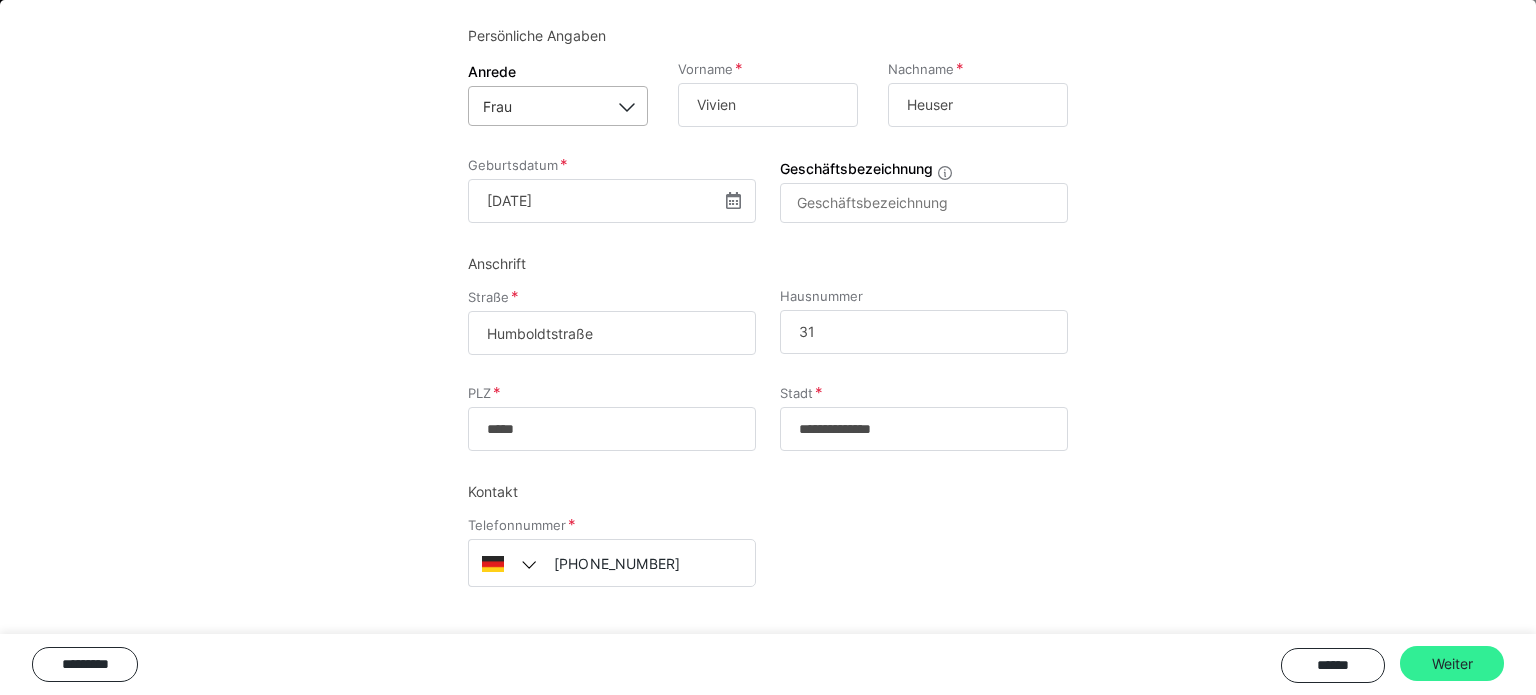 click on "Weiter" at bounding box center (1452, 664) 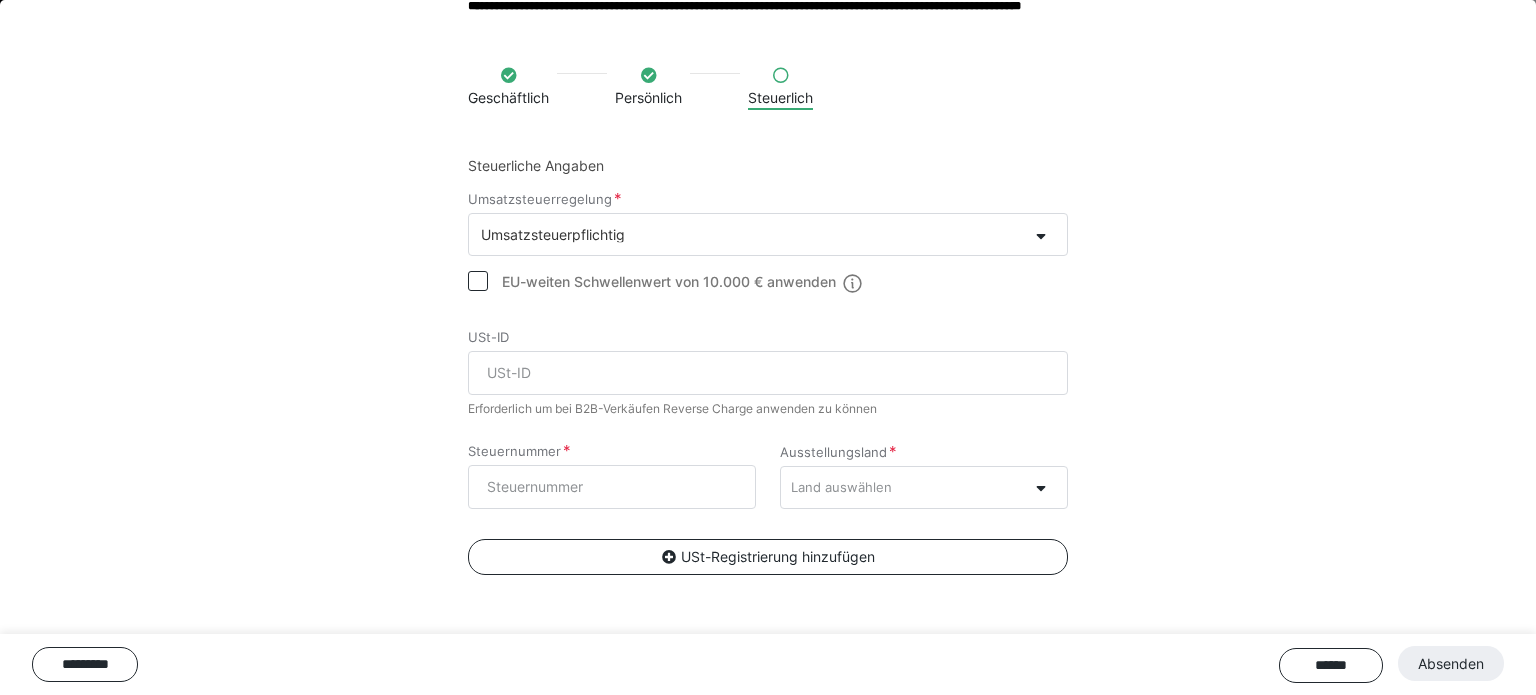 scroll, scrollTop: 51, scrollLeft: 0, axis: vertical 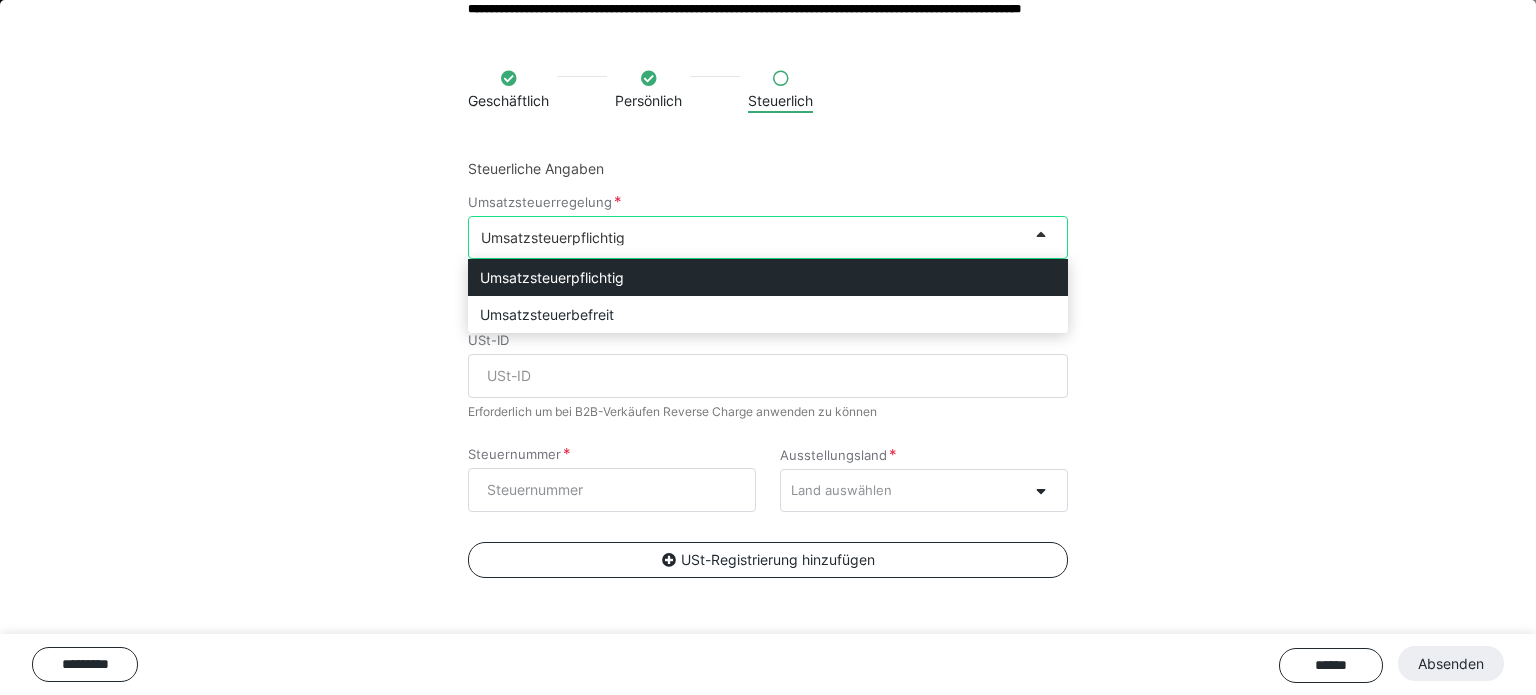 click at bounding box center [1041, 234] 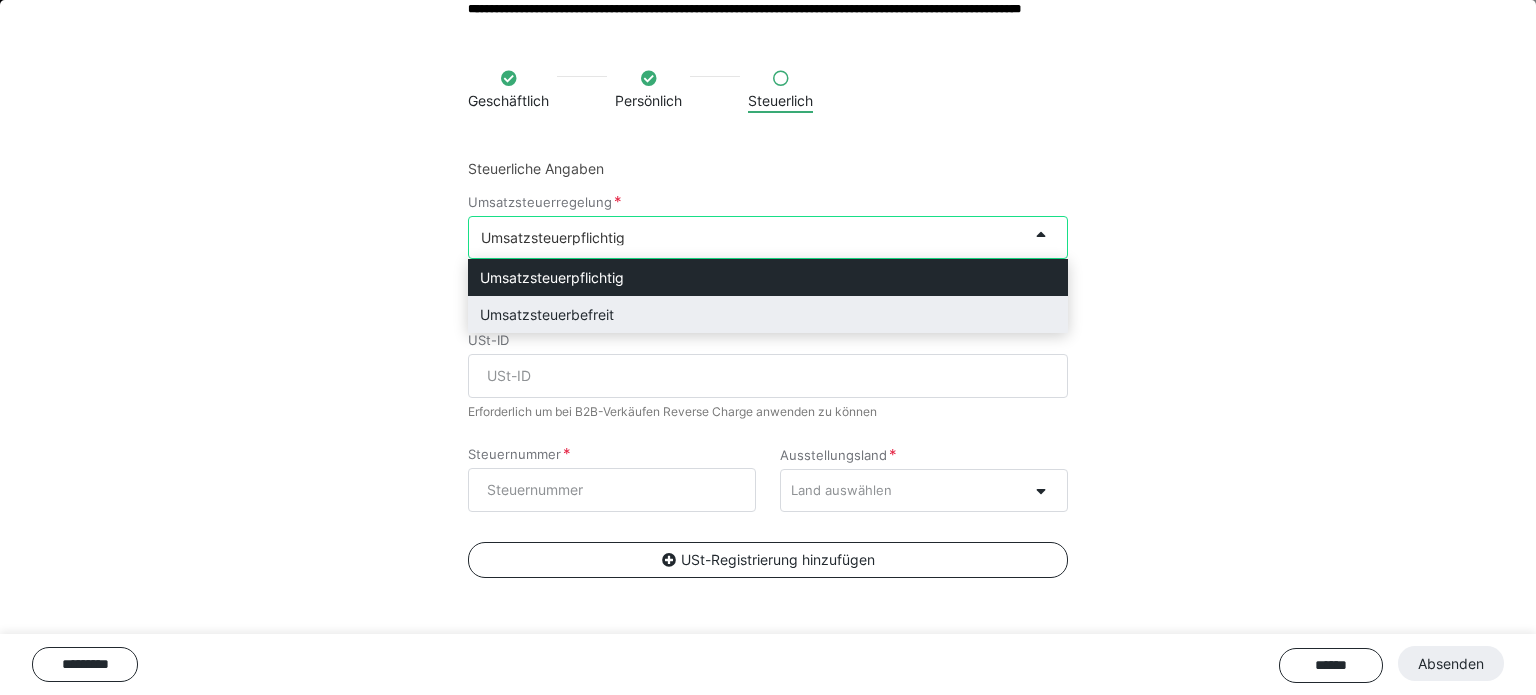 click on "Umsatzsteuerbefreit" at bounding box center [768, 314] 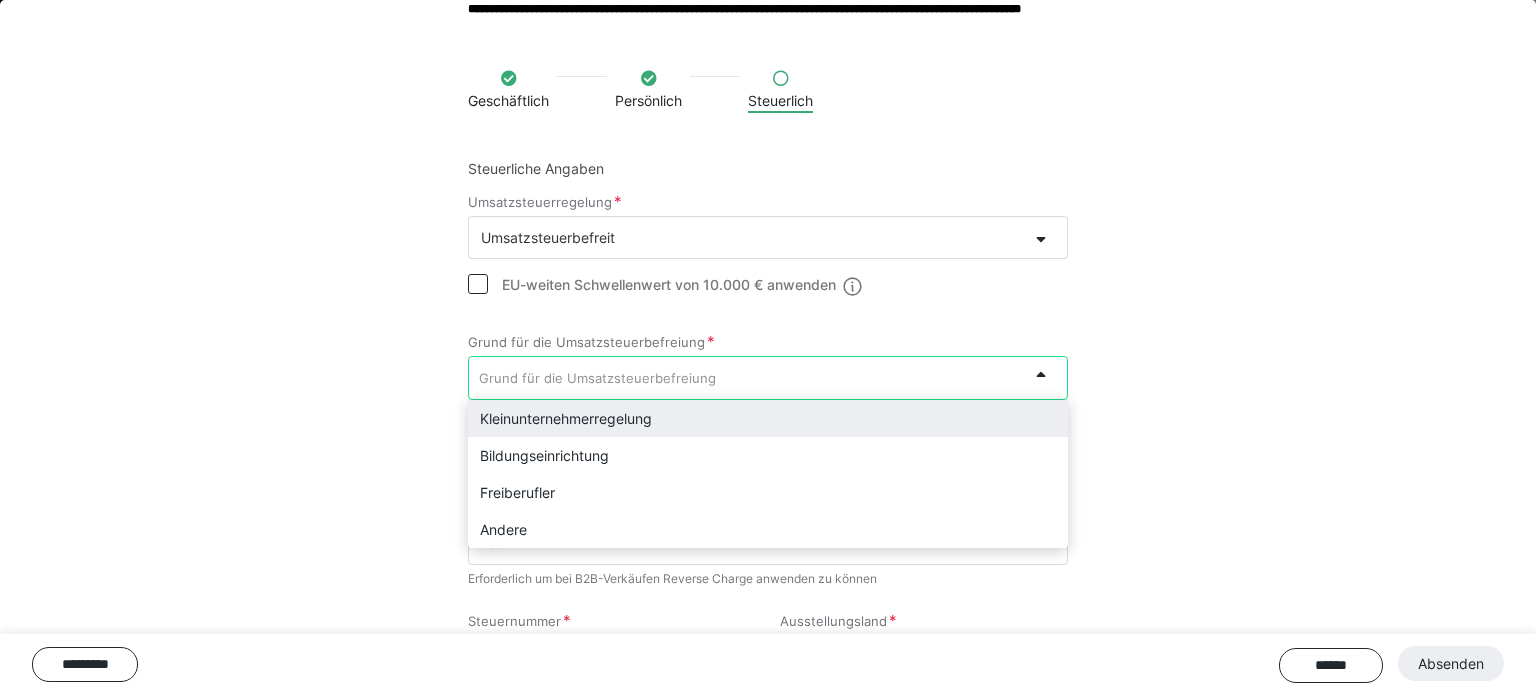 click on "Grund für die Umsatzsteuerbefreiung" at bounding box center (597, 378) 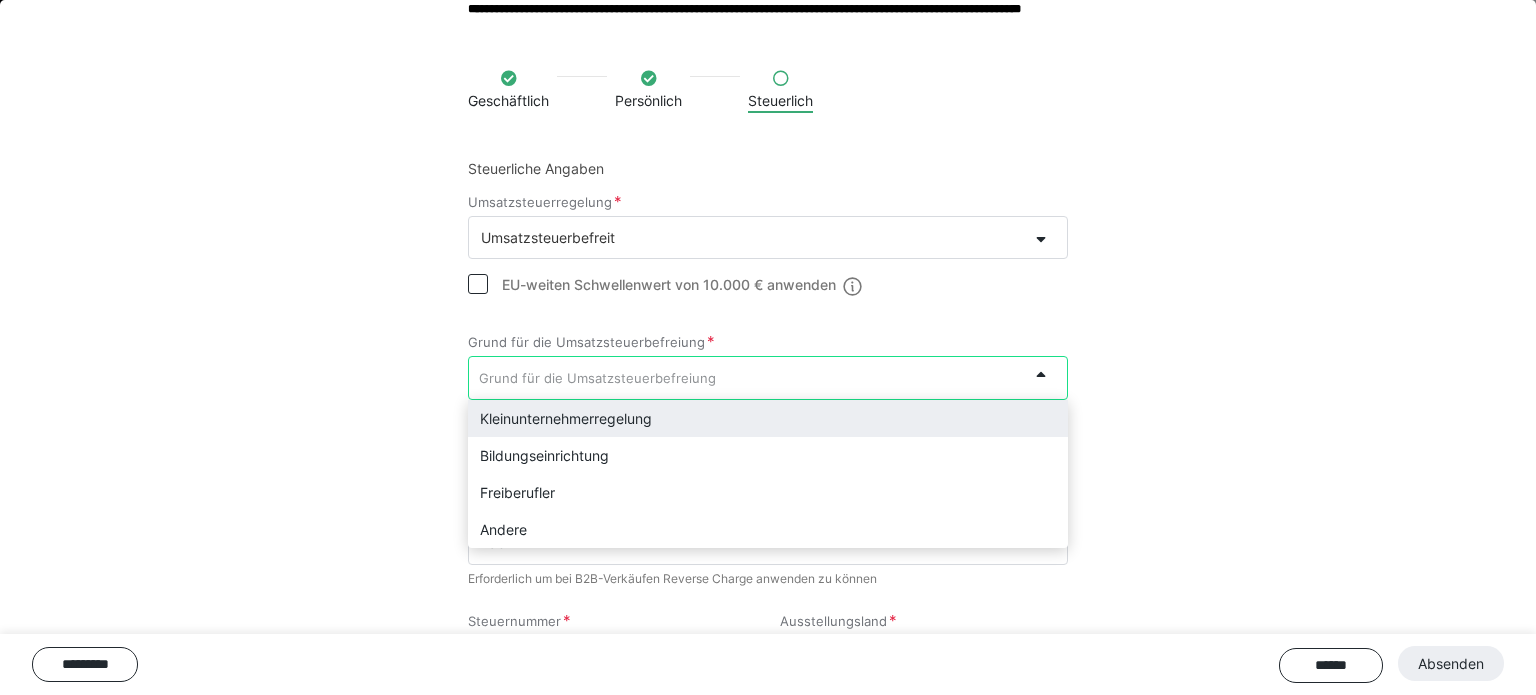 click on "Kleinunternehmerregelung" at bounding box center (768, 418) 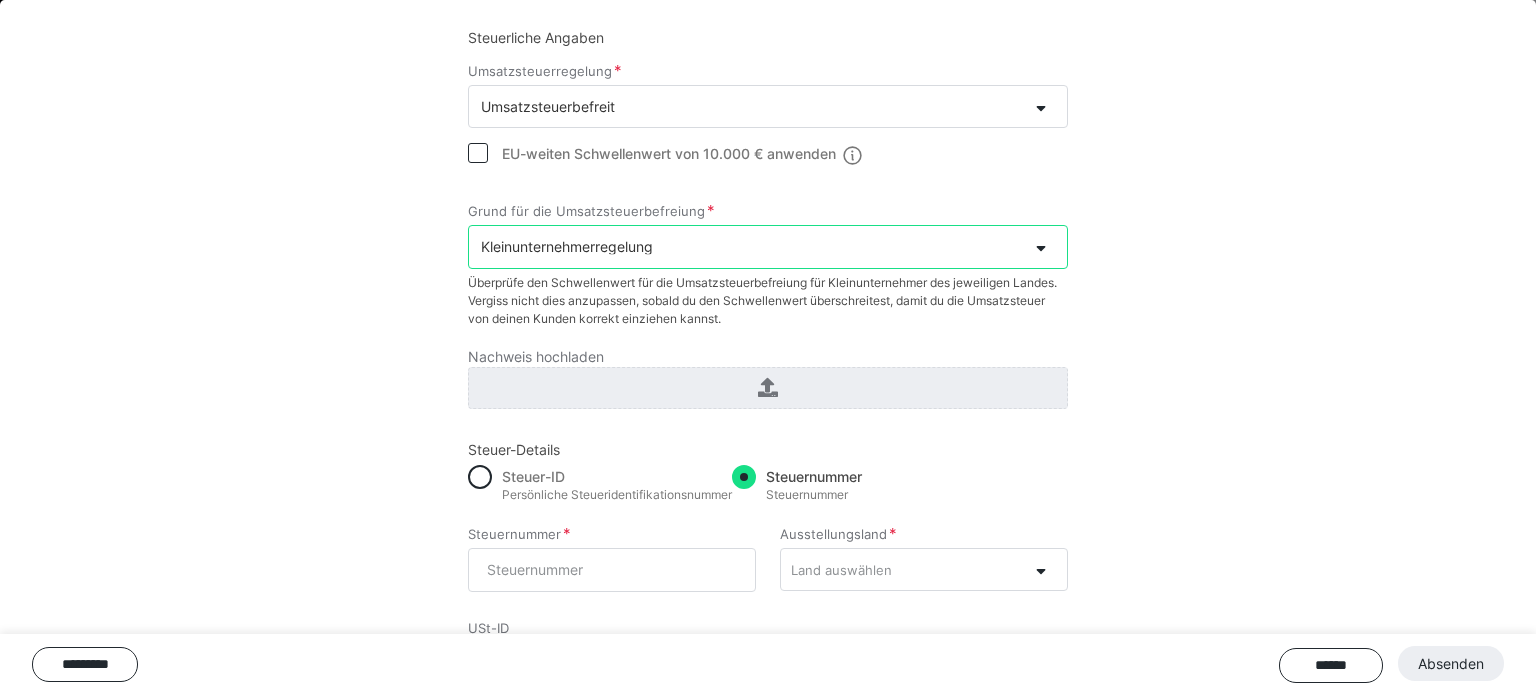 scroll, scrollTop: 220, scrollLeft: 0, axis: vertical 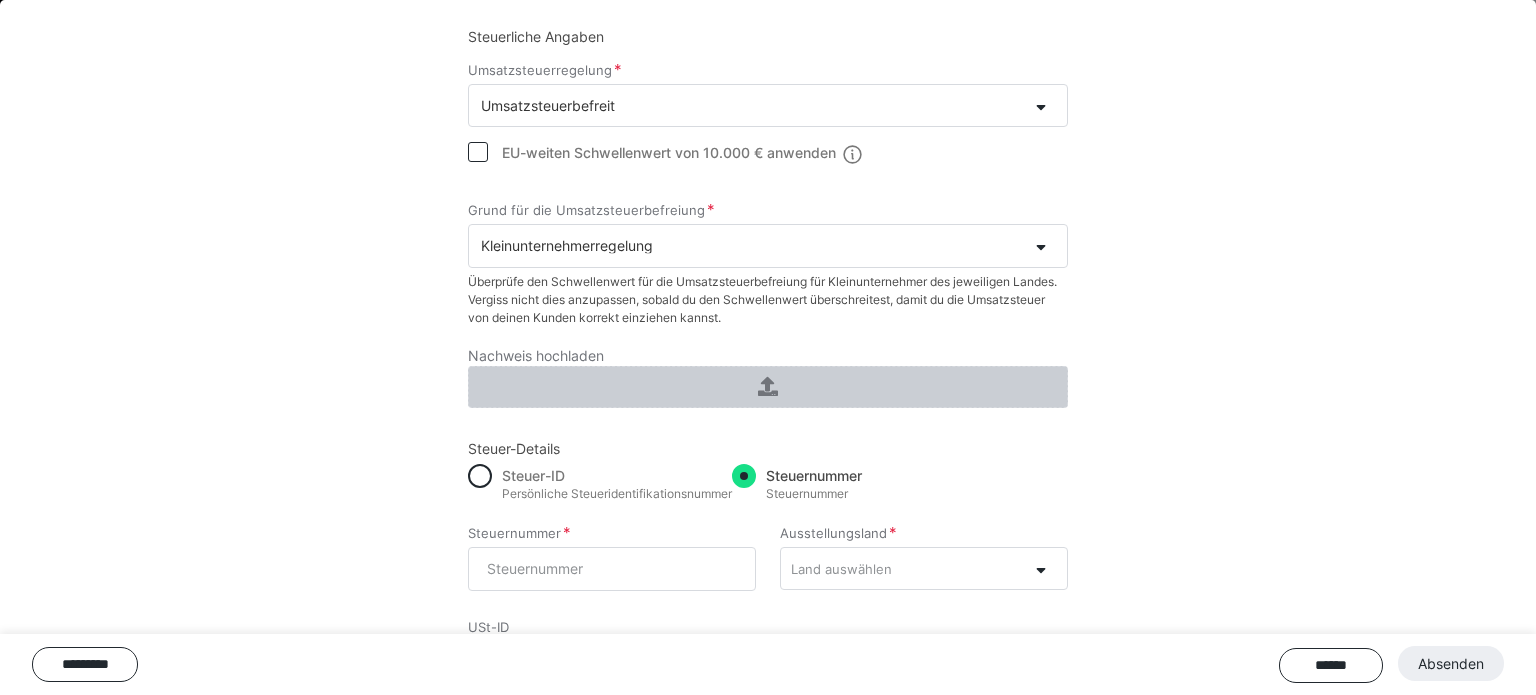 click at bounding box center (768, 387) 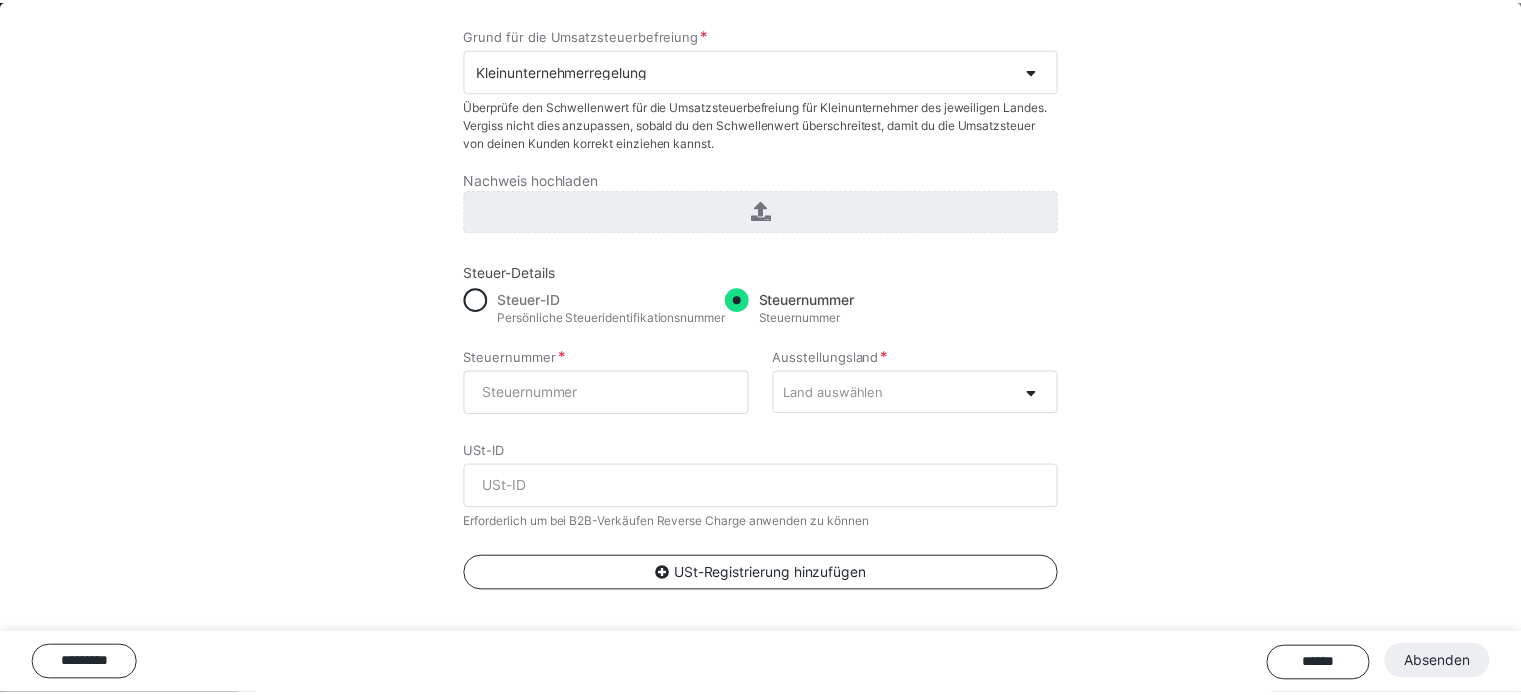 scroll, scrollTop: 400, scrollLeft: 0, axis: vertical 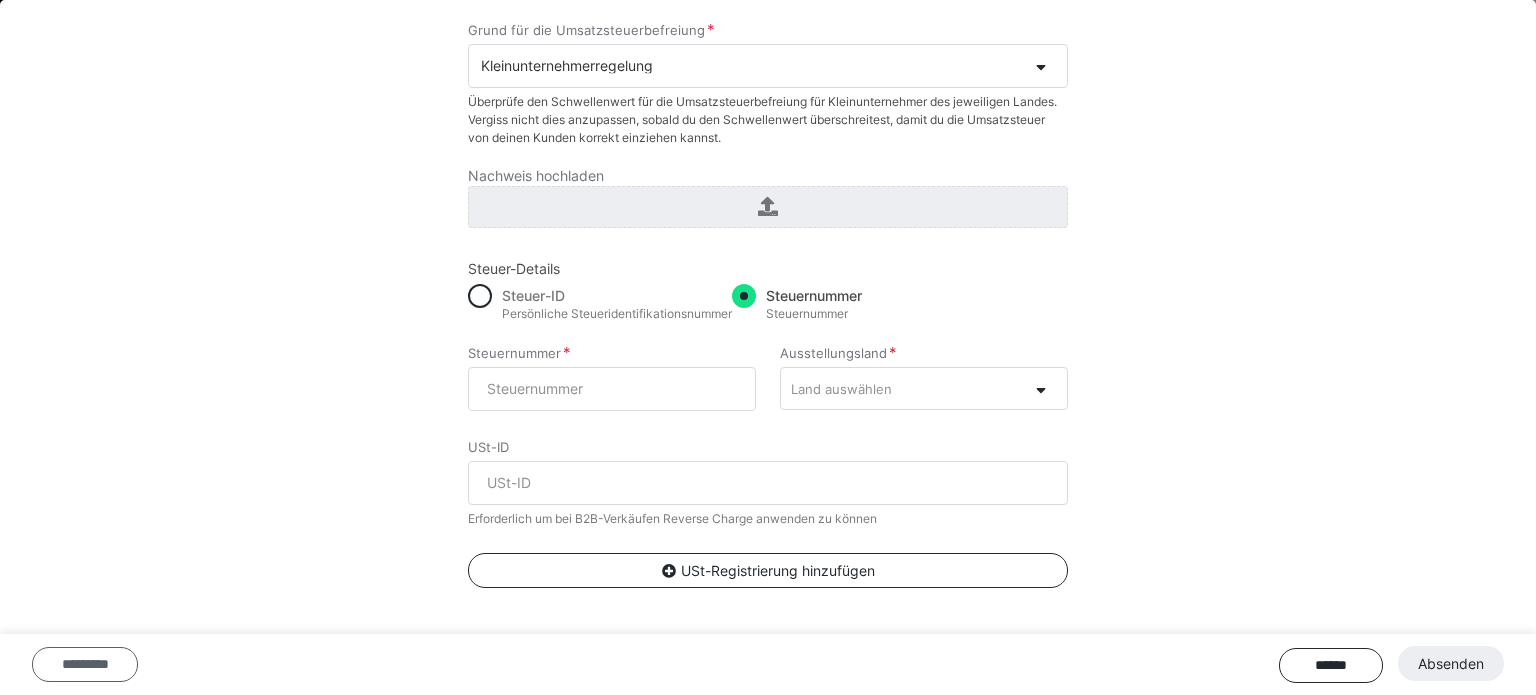 click on "*********" at bounding box center (85, 664) 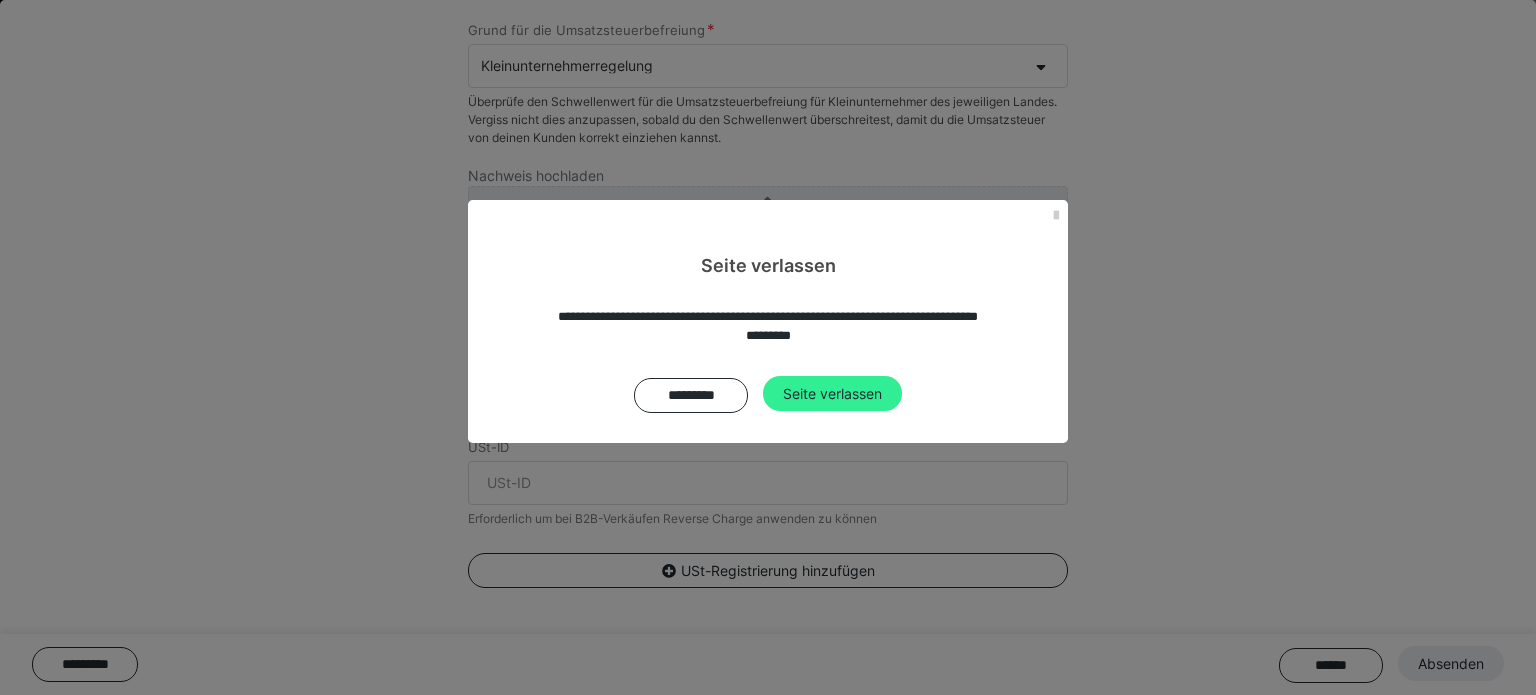 click on "Seite verlassen" at bounding box center (832, 394) 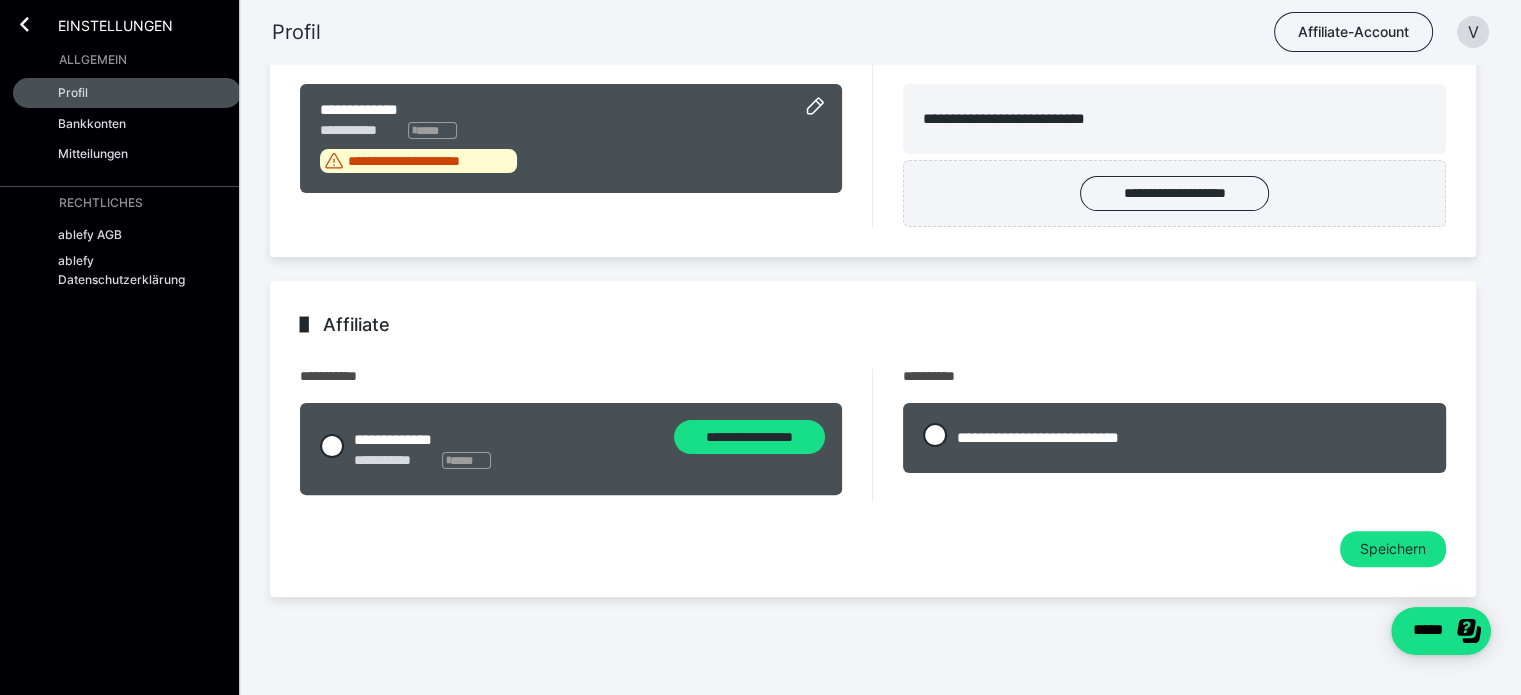 scroll, scrollTop: 460, scrollLeft: 0, axis: vertical 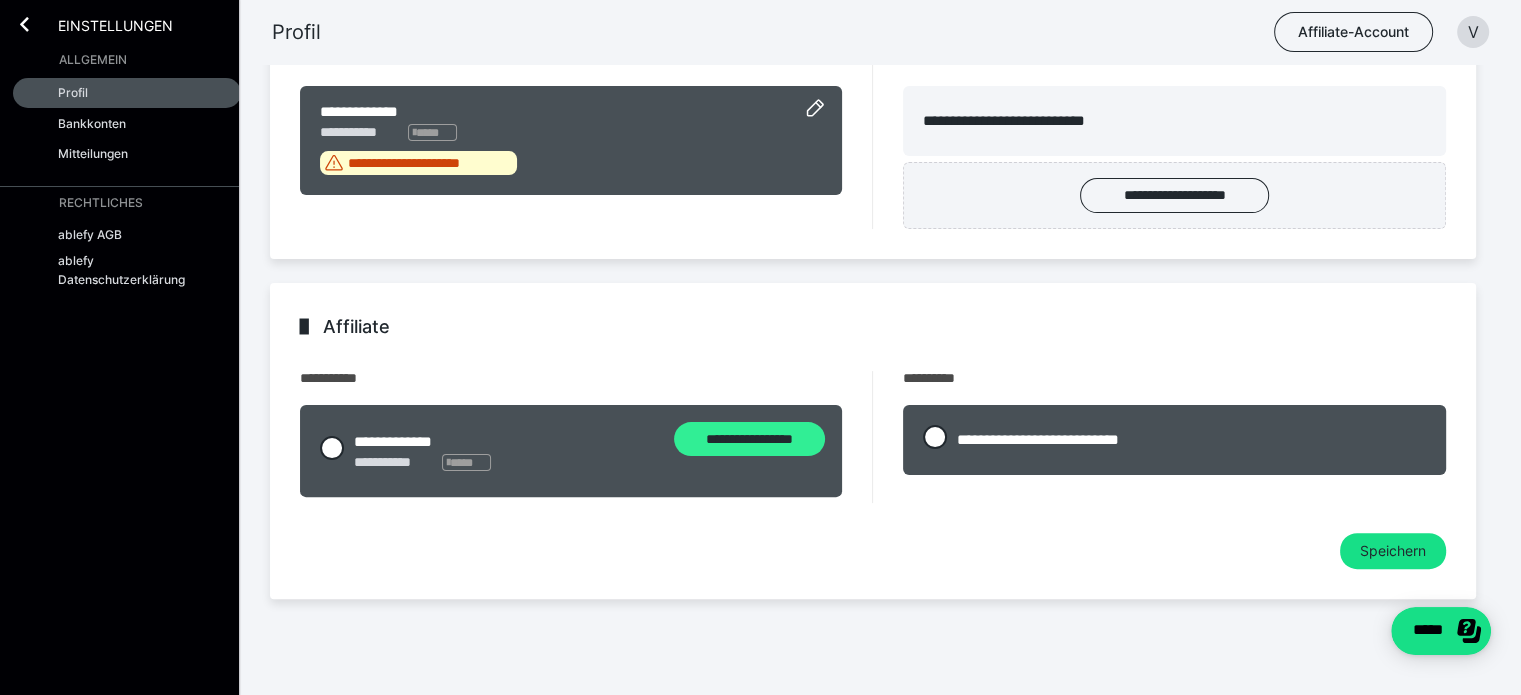 click on "**********" at bounding box center (749, 439) 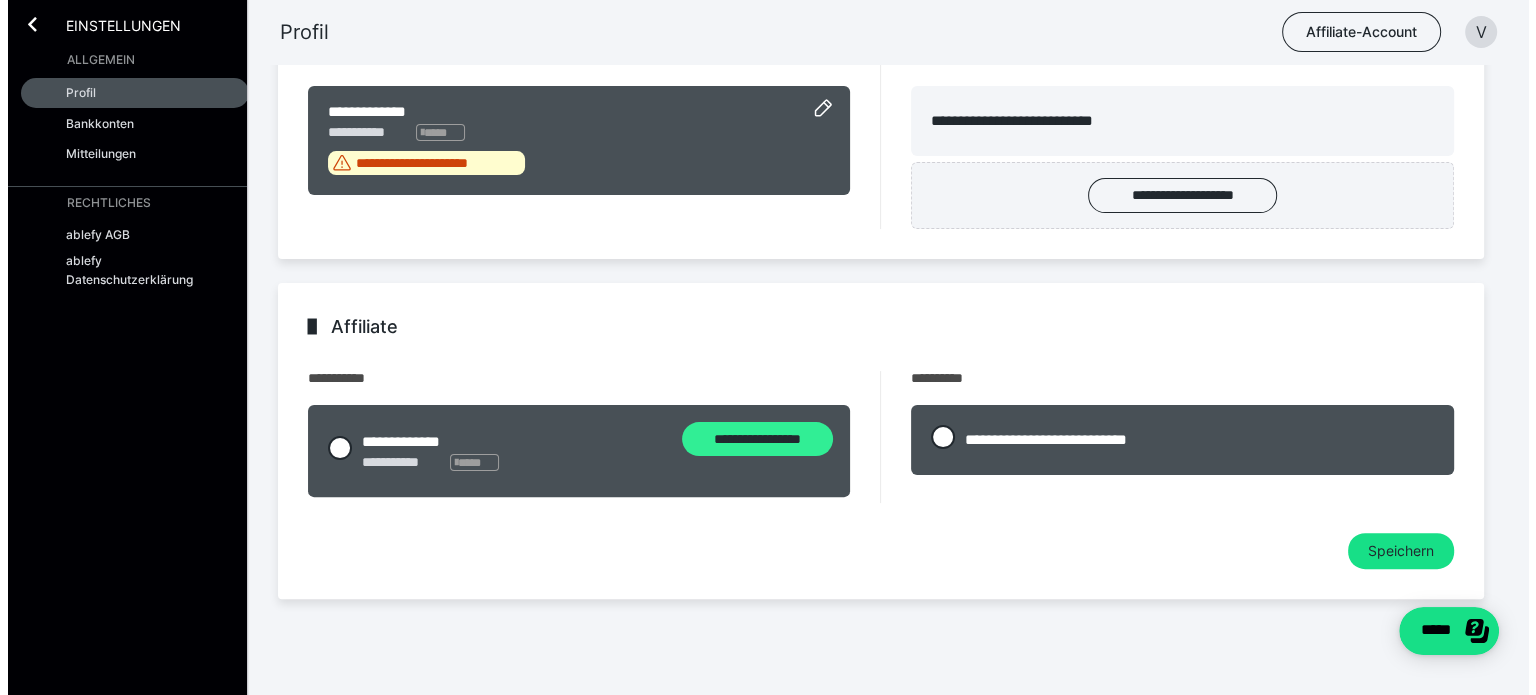 scroll, scrollTop: 106, scrollLeft: 0, axis: vertical 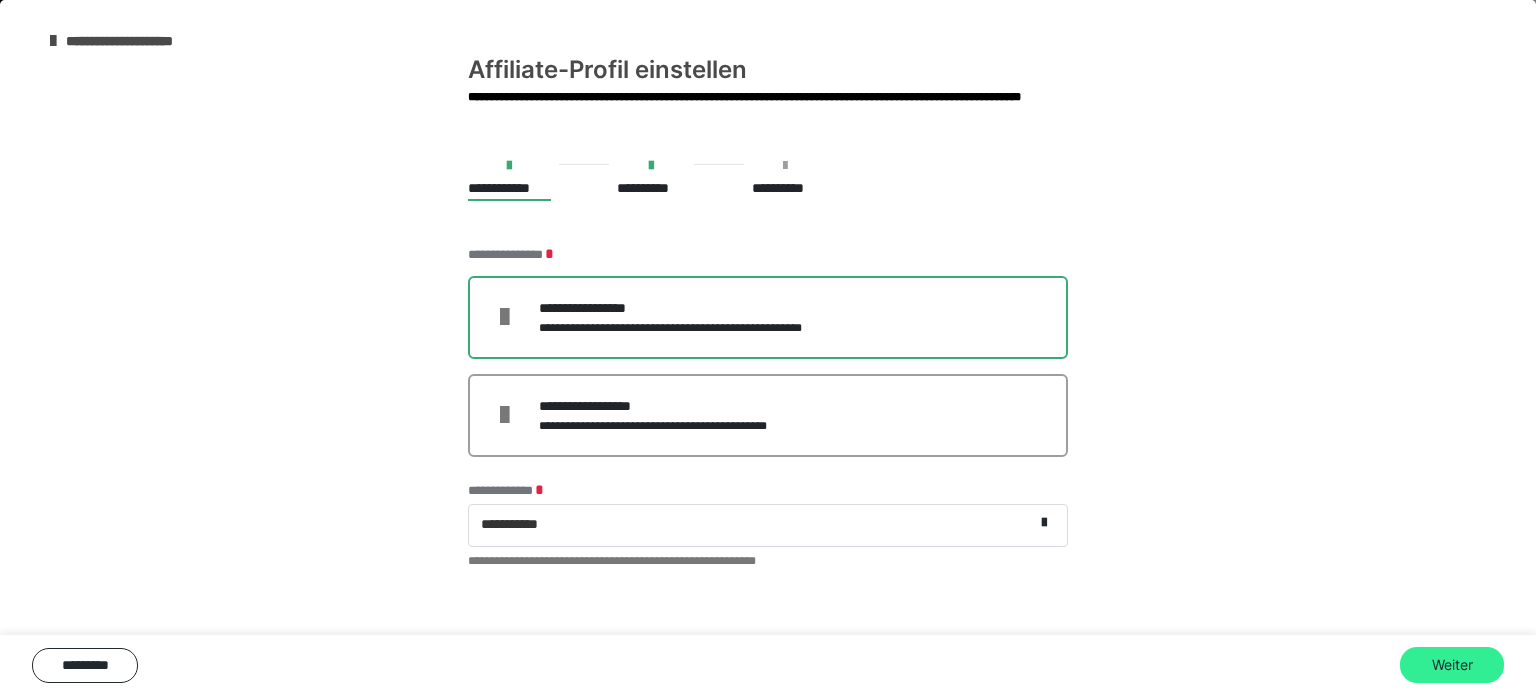 click on "Weiter" at bounding box center [1452, 665] 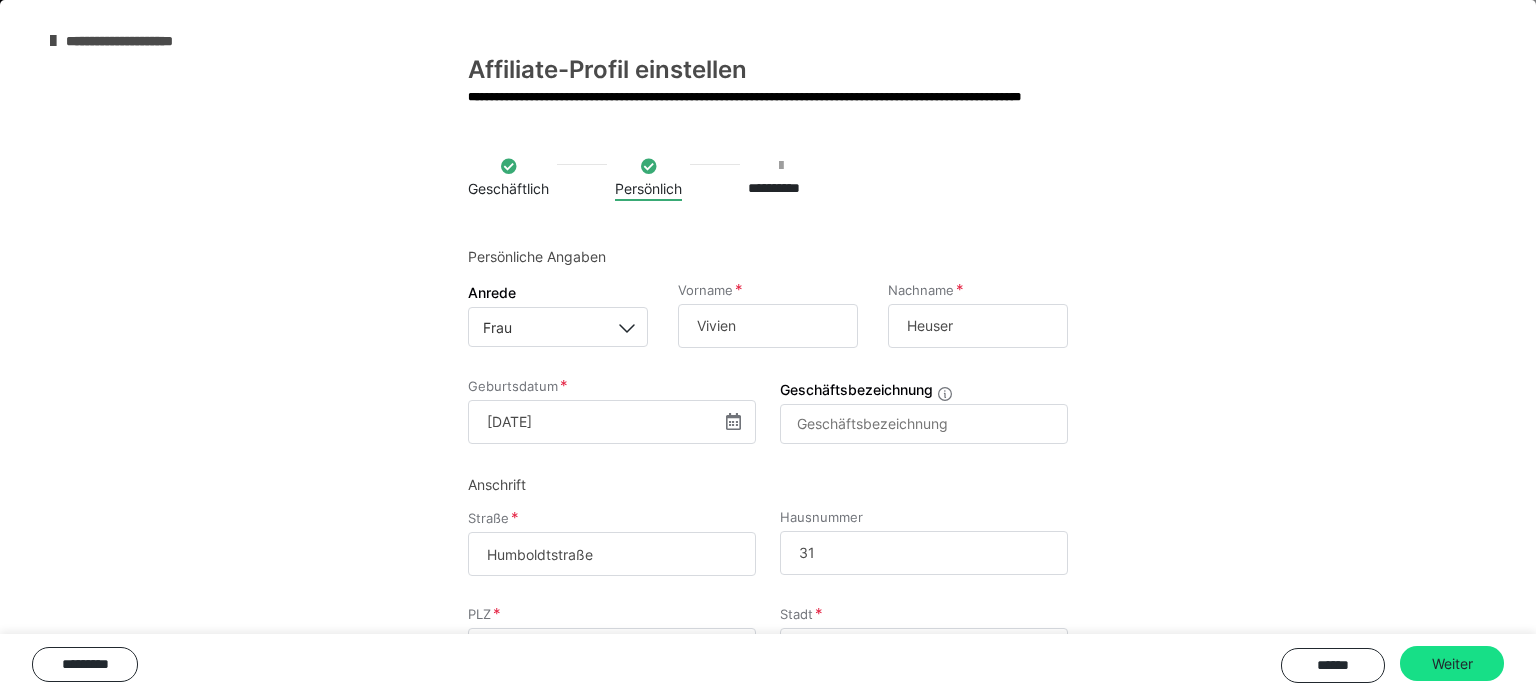 scroll, scrollTop: 221, scrollLeft: 0, axis: vertical 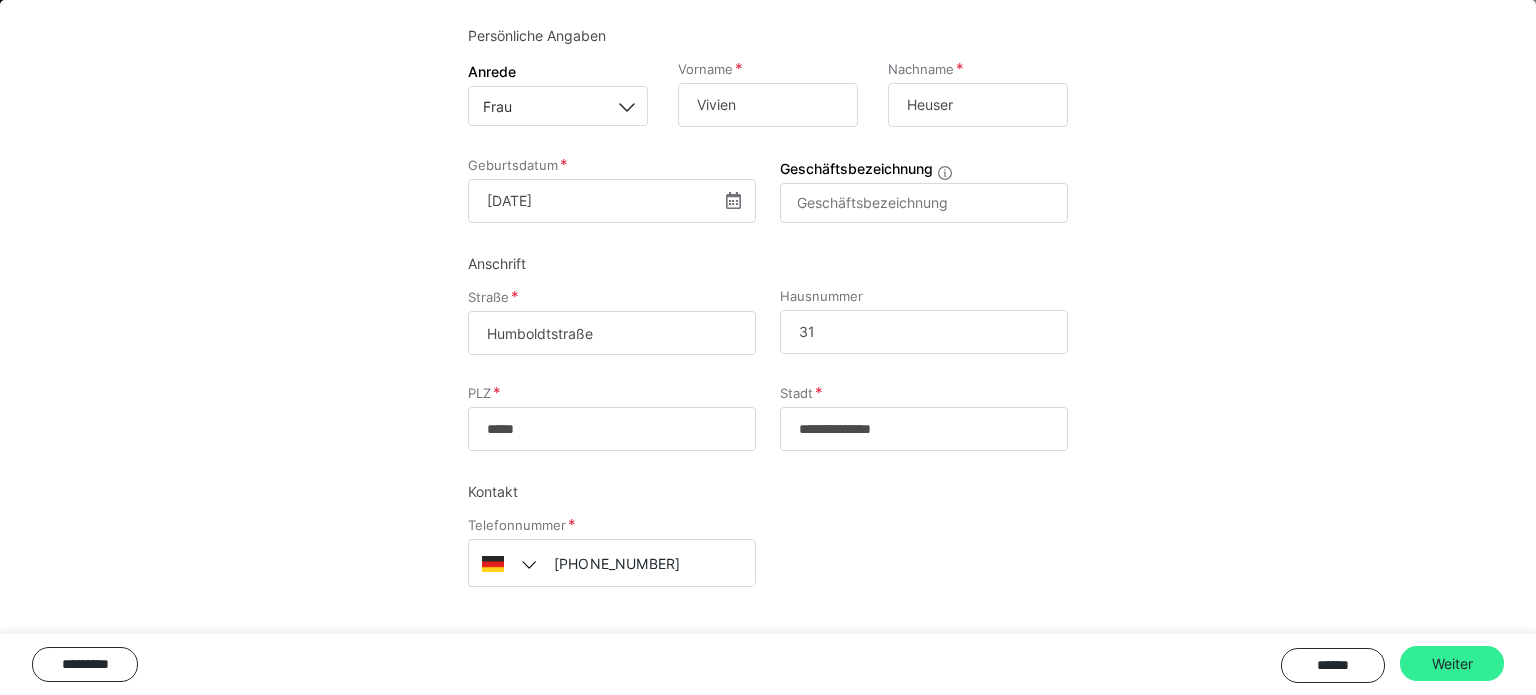 click on "Weiter" at bounding box center [1452, 664] 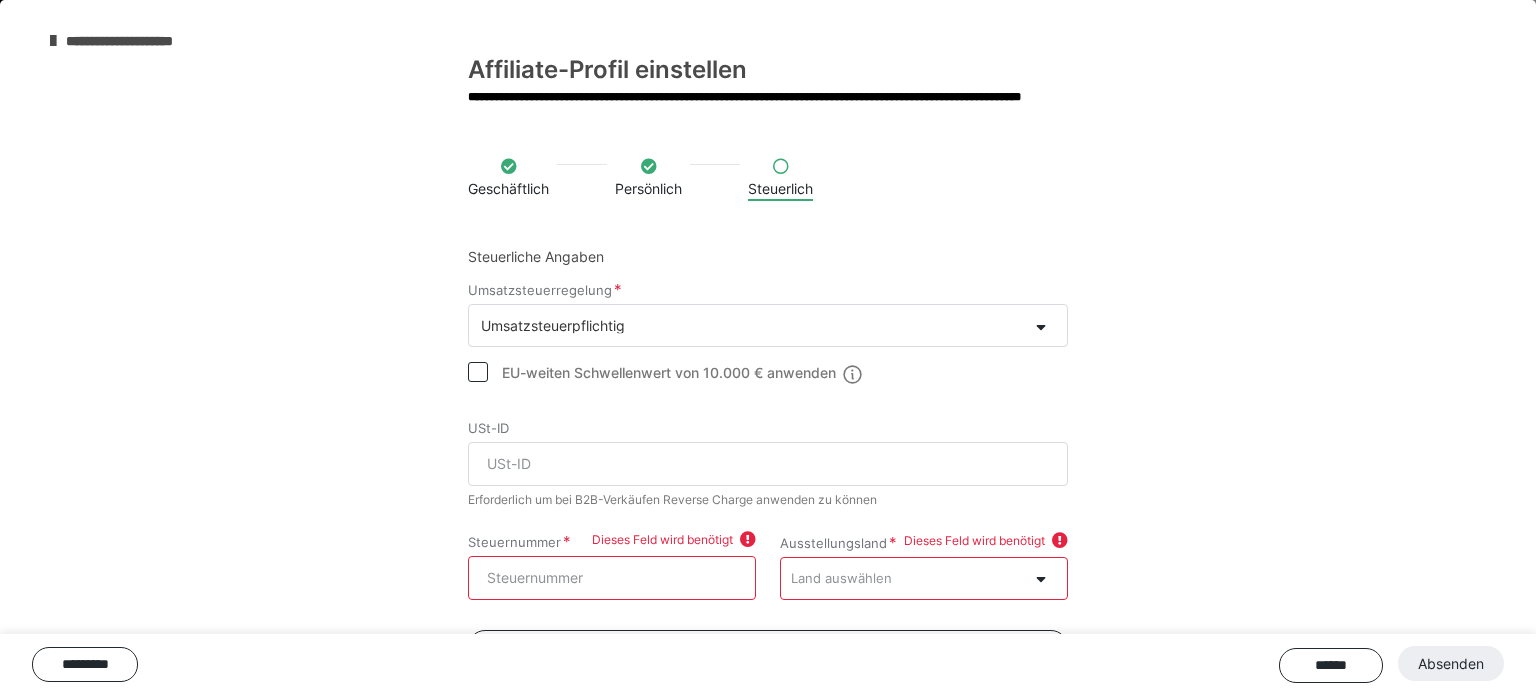 scroll, scrollTop: 88, scrollLeft: 0, axis: vertical 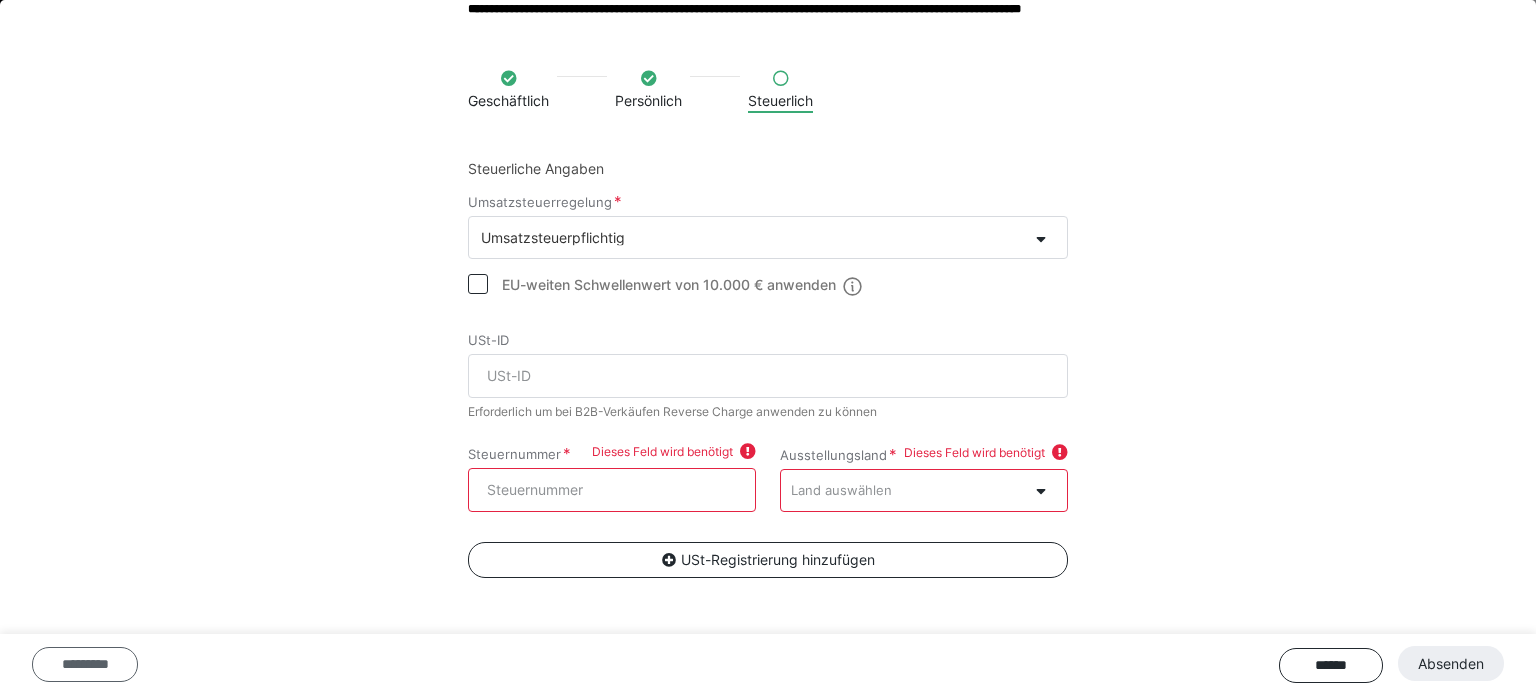 click on "*********" at bounding box center [85, 664] 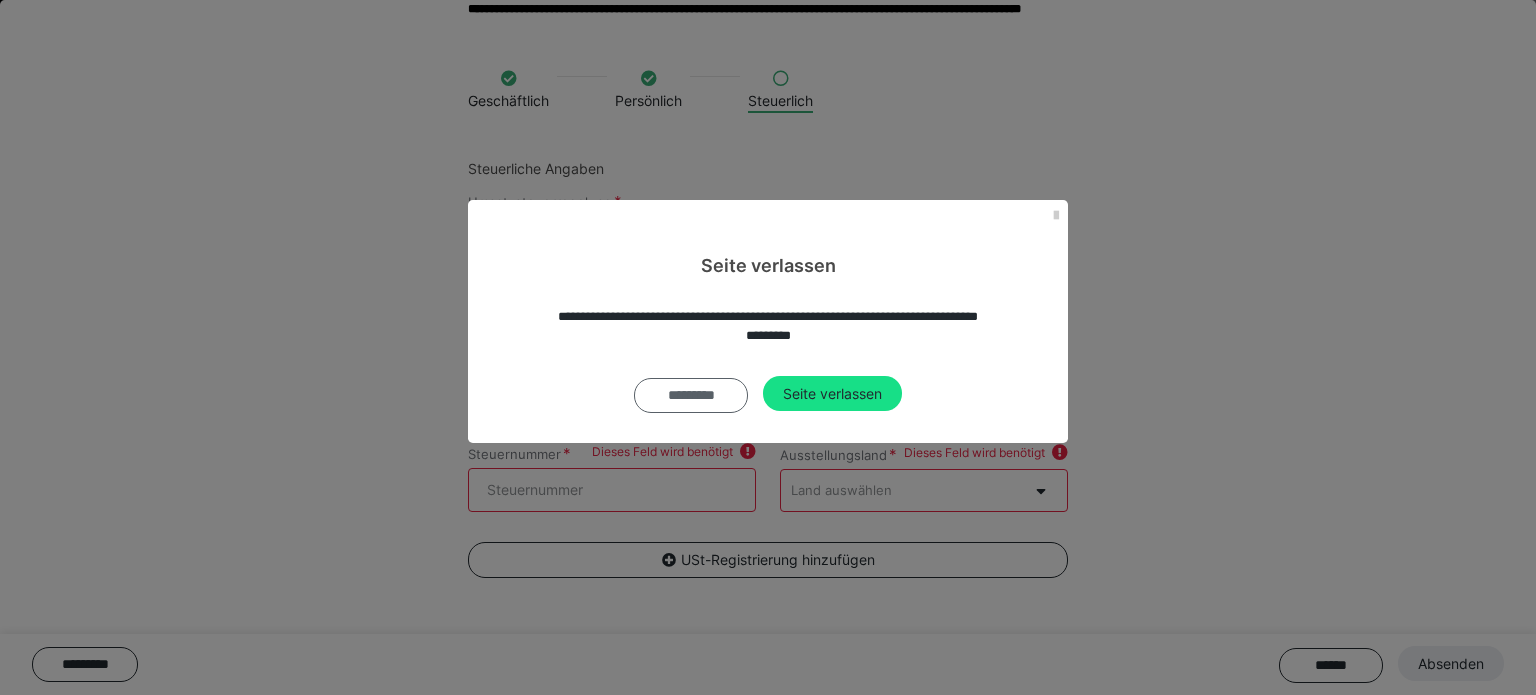 click on "*********" at bounding box center (691, 395) 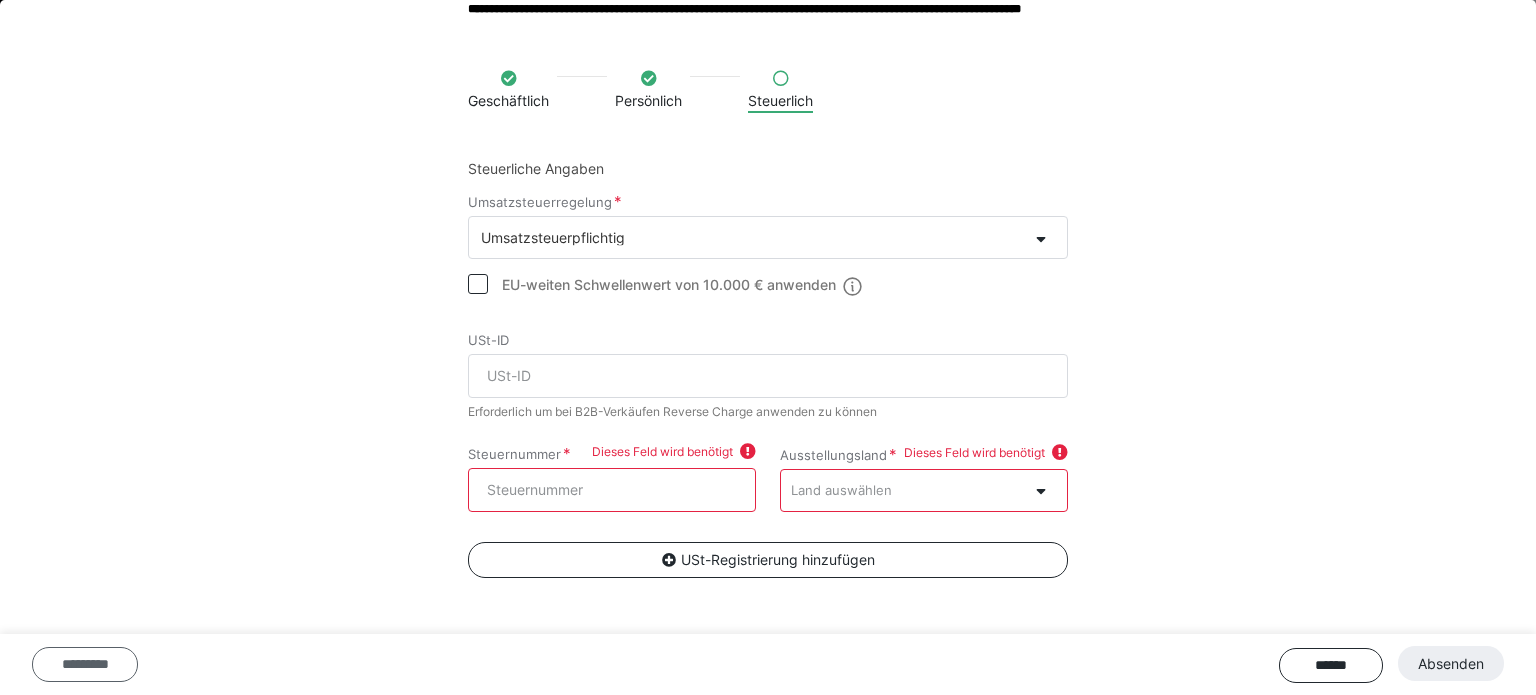 click on "*********" at bounding box center [85, 664] 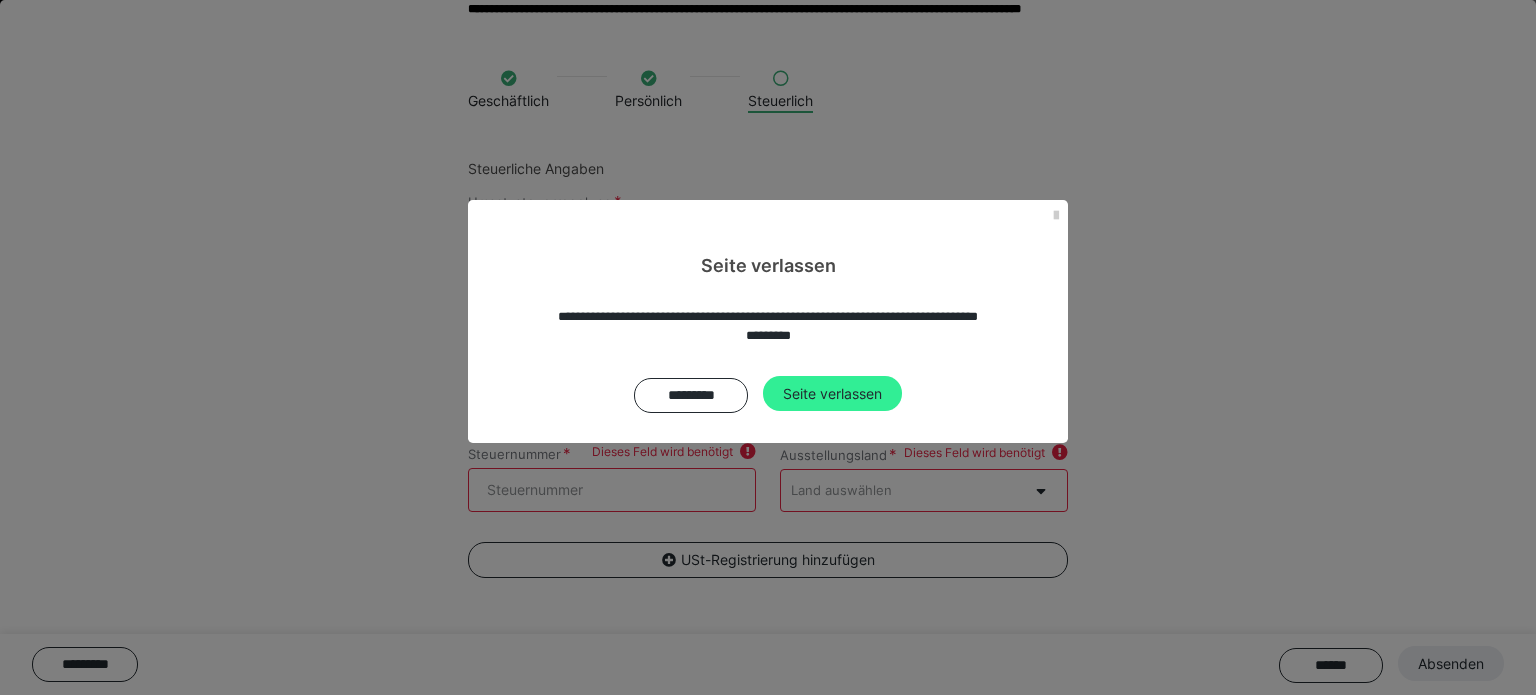 click on "Seite verlassen" at bounding box center [832, 394] 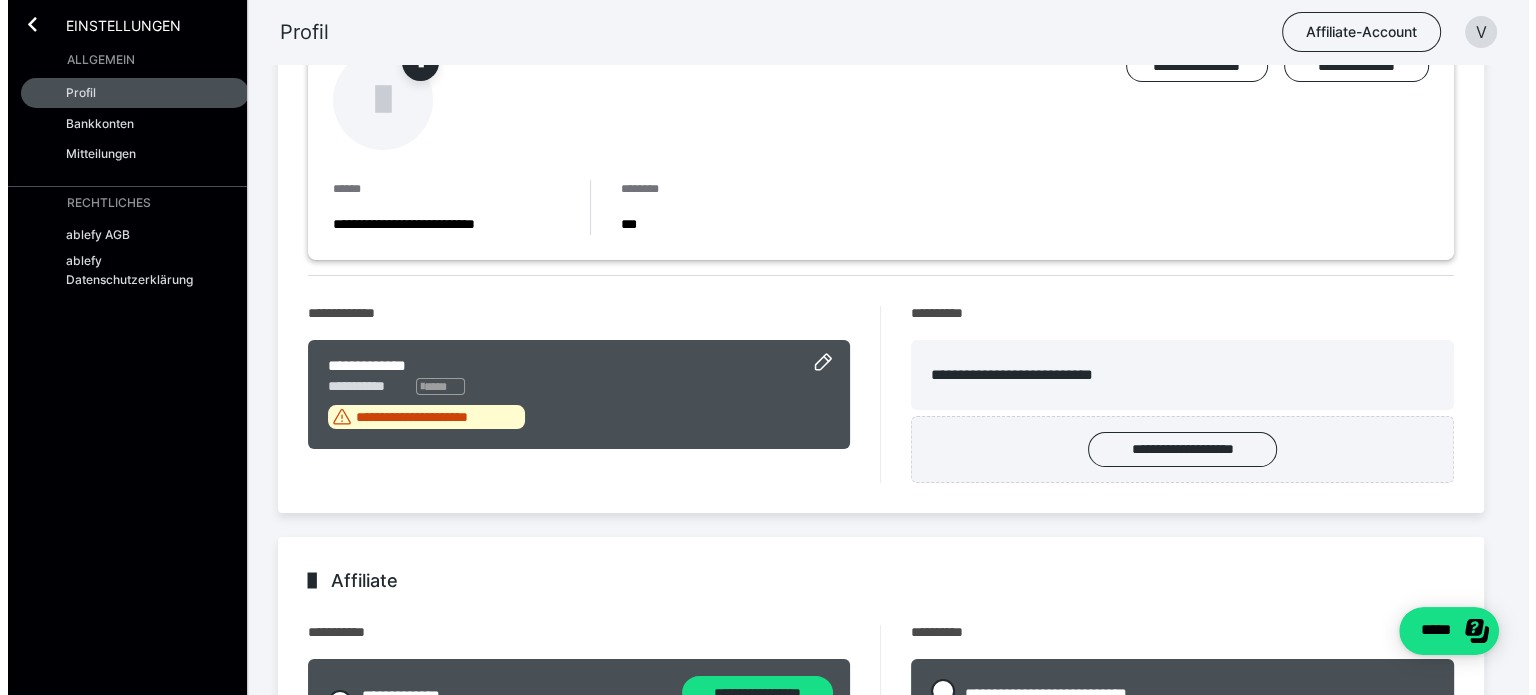 scroll, scrollTop: 0, scrollLeft: 0, axis: both 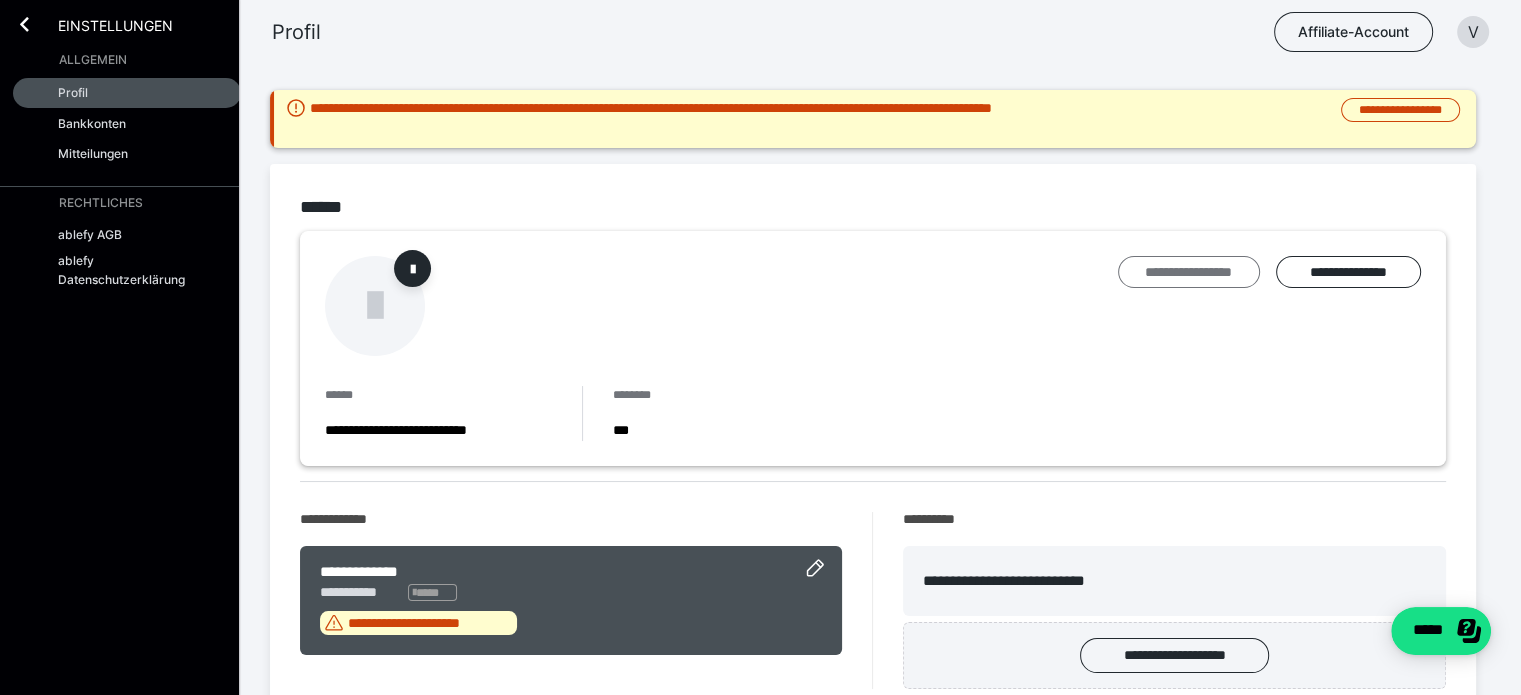 click on "**********" at bounding box center [1189, 272] 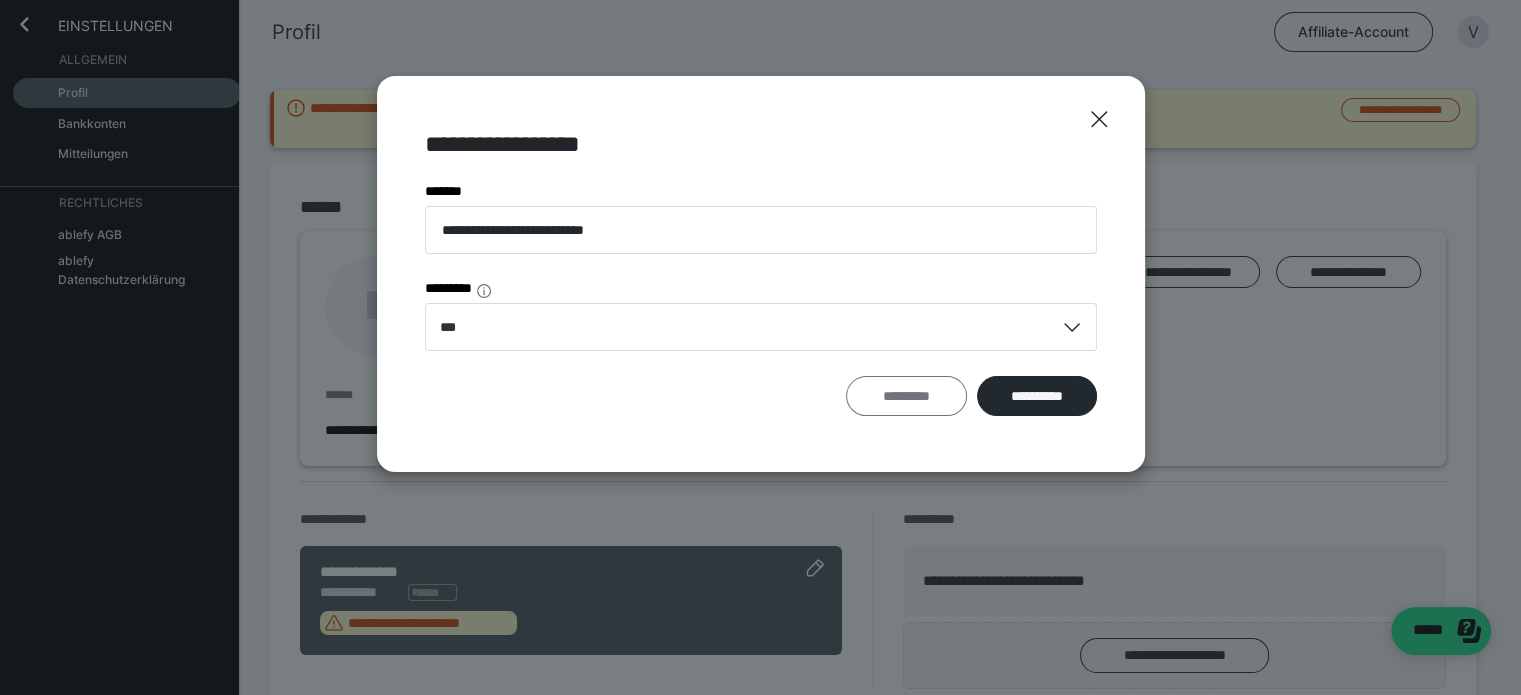 click on "*********" at bounding box center [906, 396] 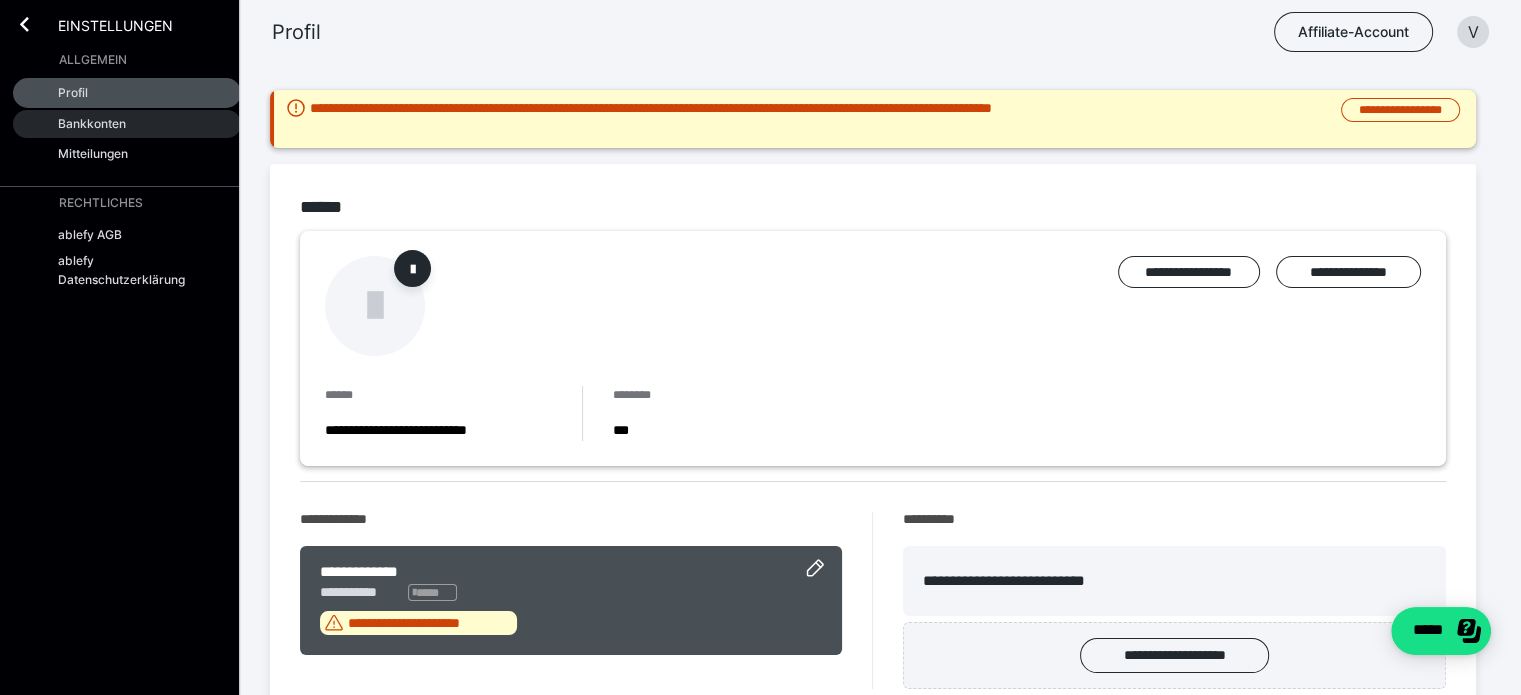 click on "Bankkonten" at bounding box center [92, 123] 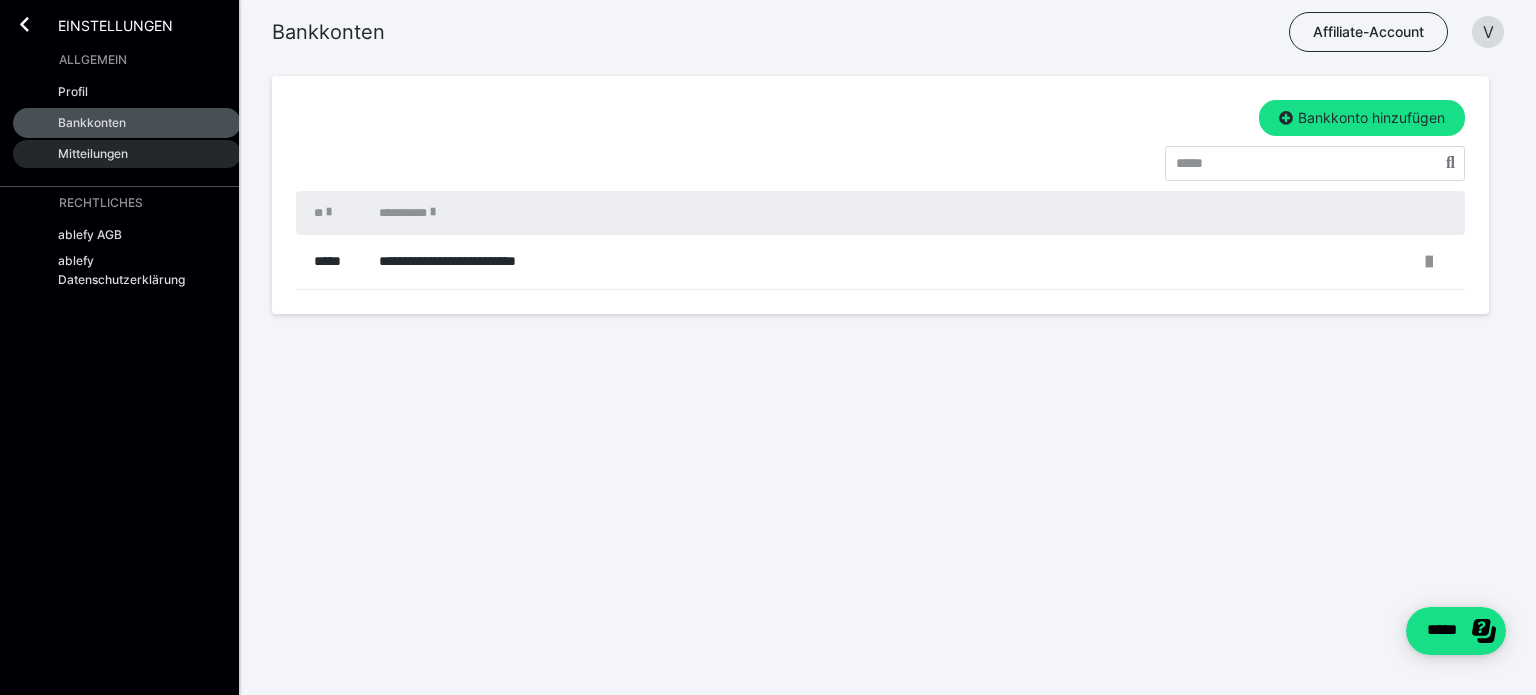 click on "Mitteilungen" at bounding box center (93, 153) 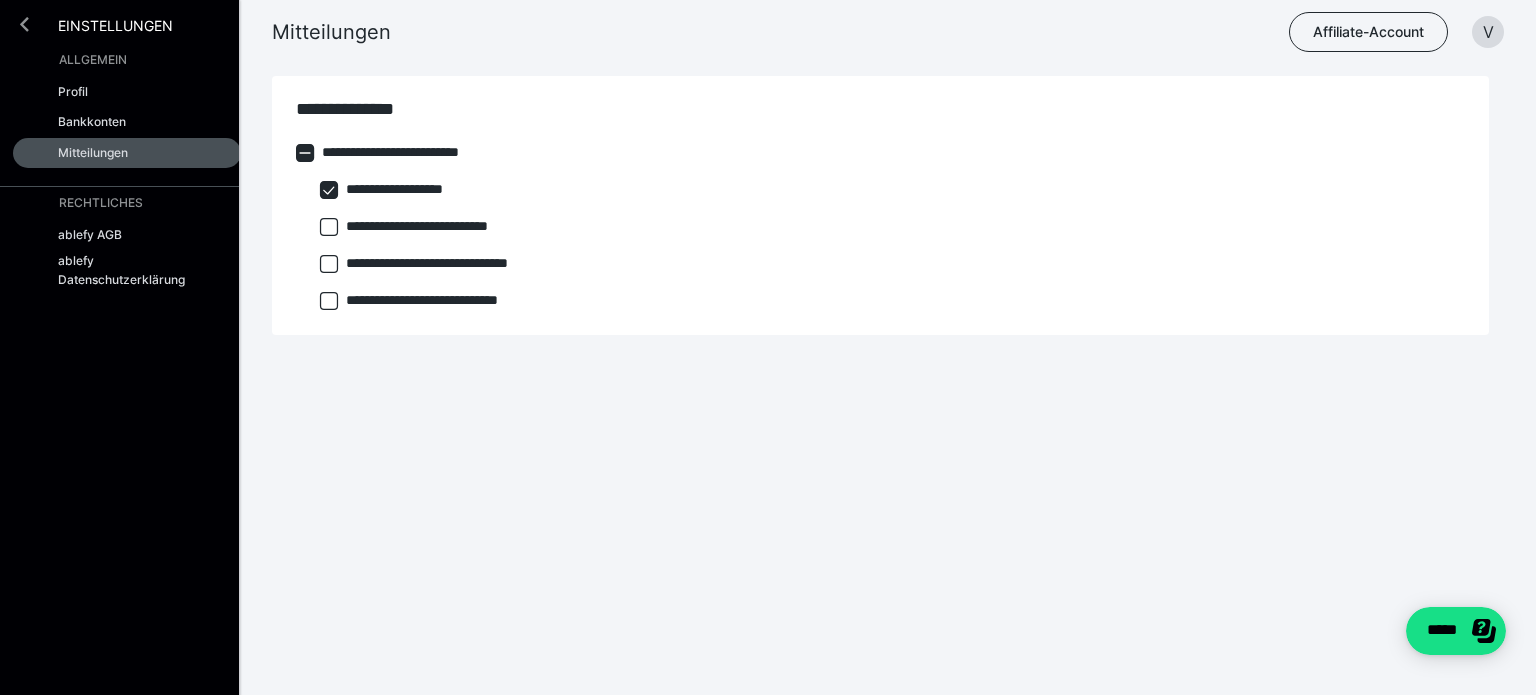click at bounding box center [24, 24] 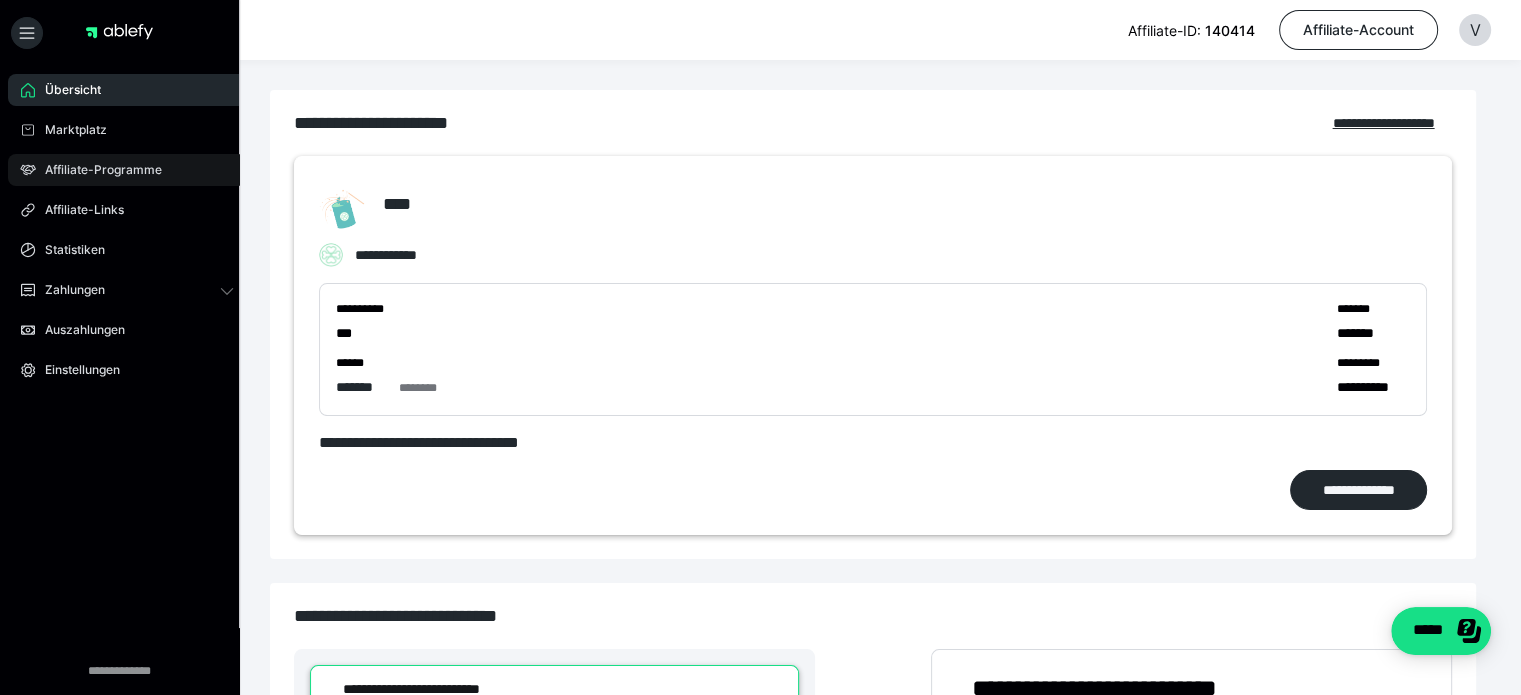 click on "Affiliate-Programme" at bounding box center (96, 170) 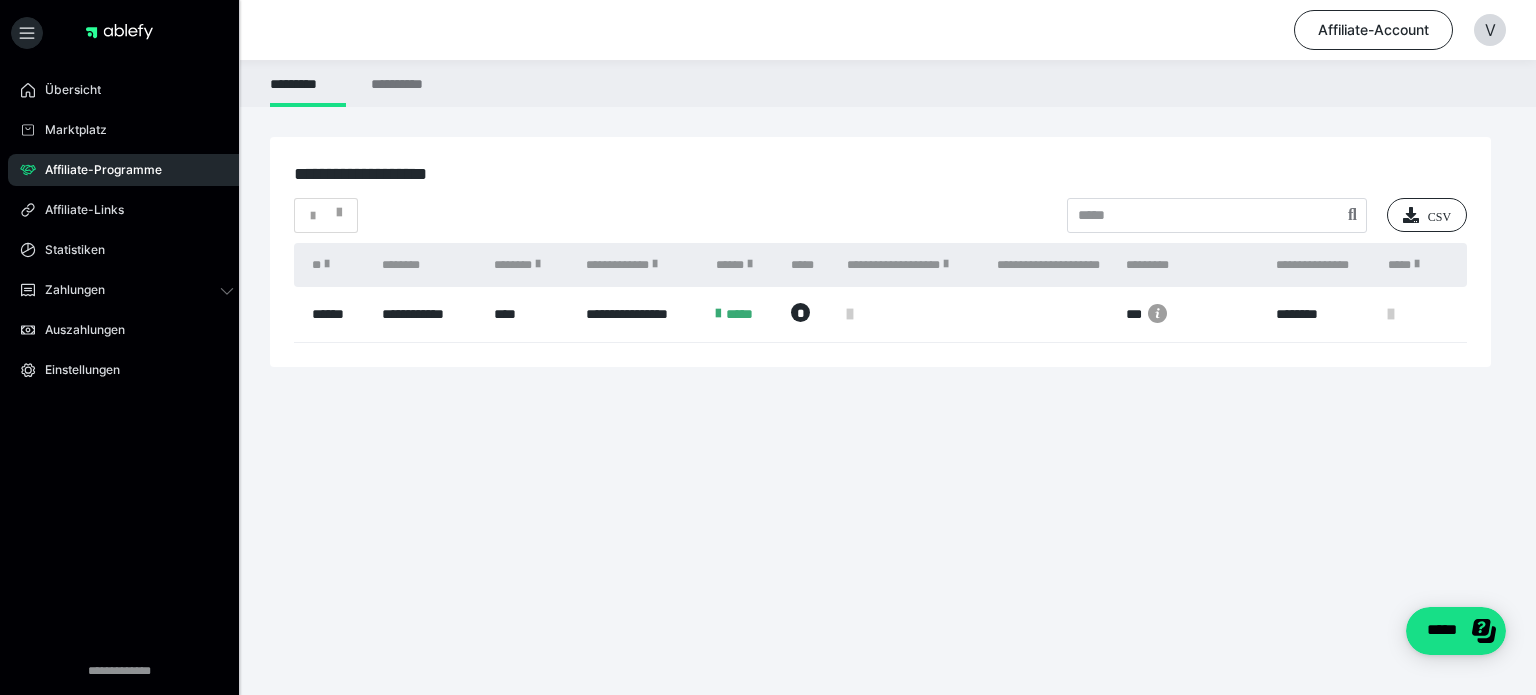 click 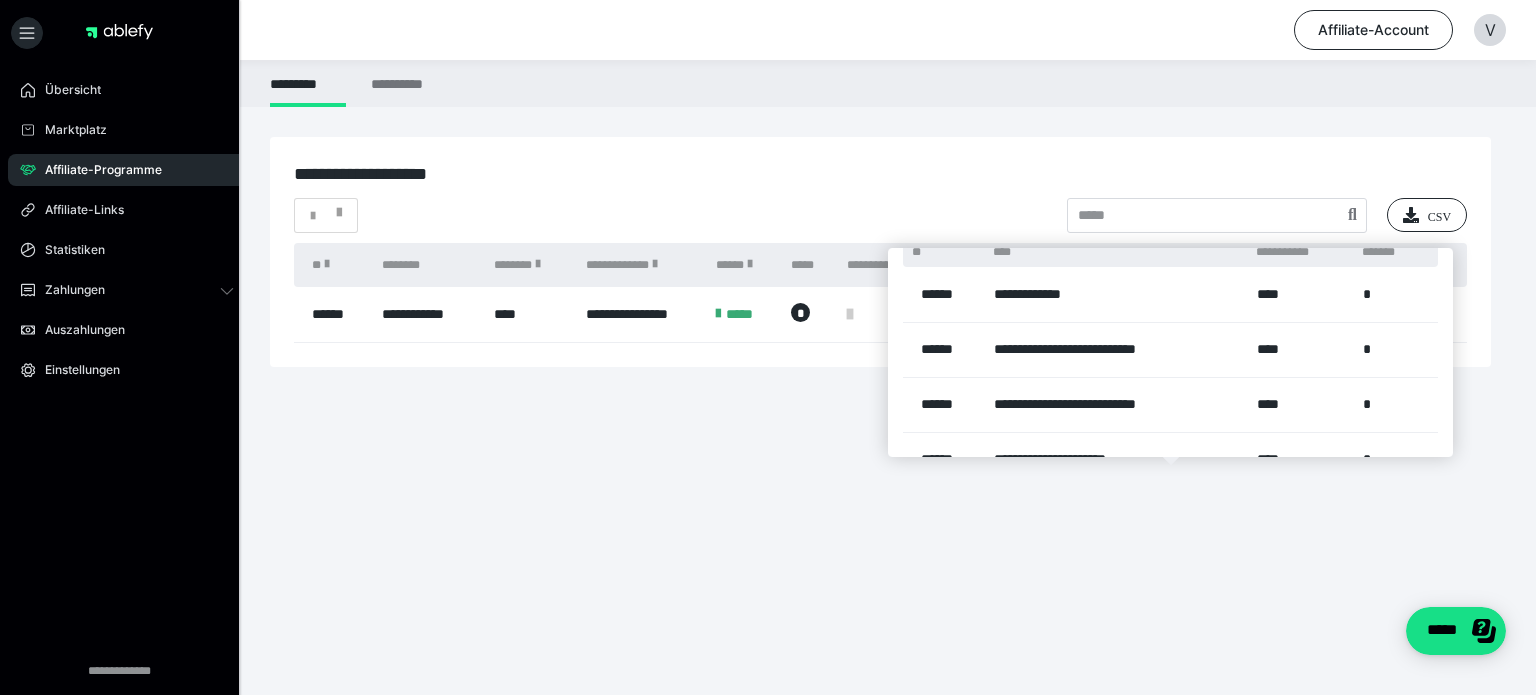 scroll, scrollTop: 0, scrollLeft: 0, axis: both 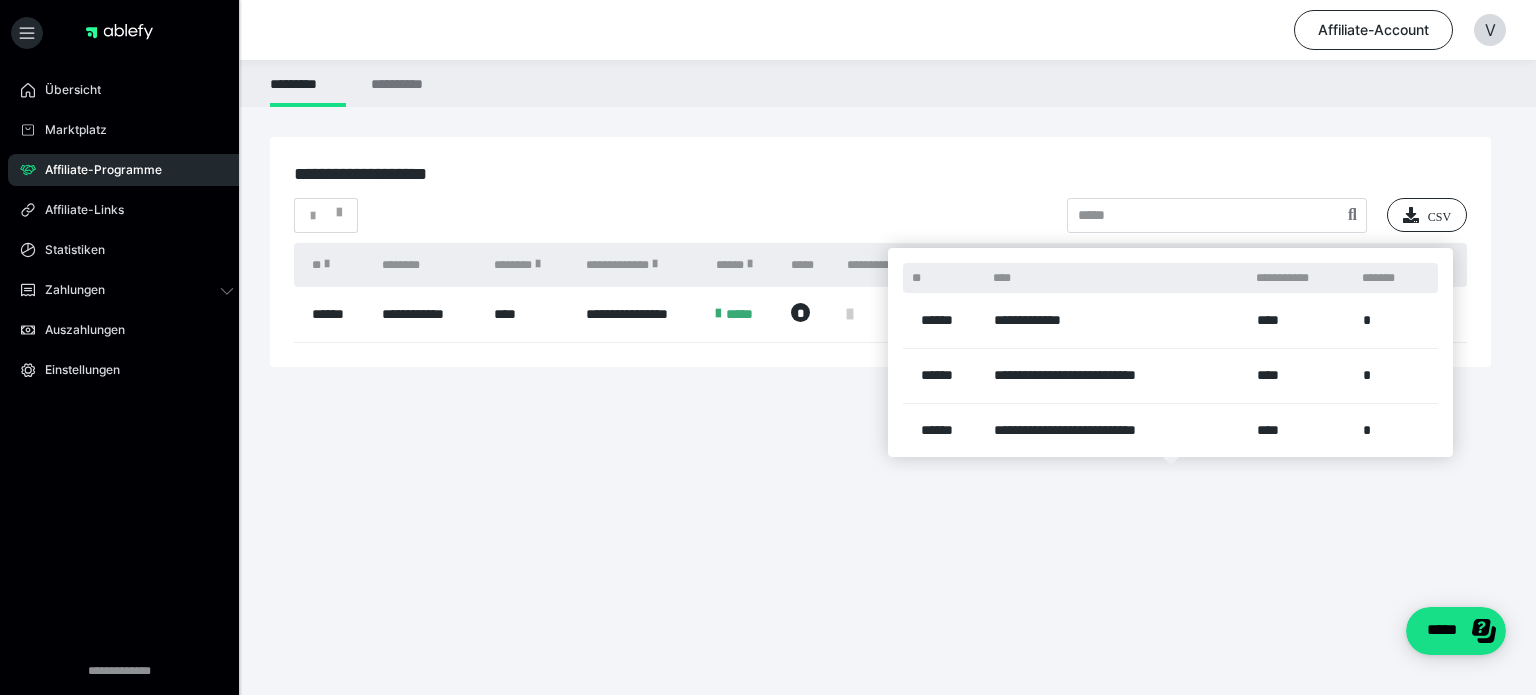 click at bounding box center [768, 347] 